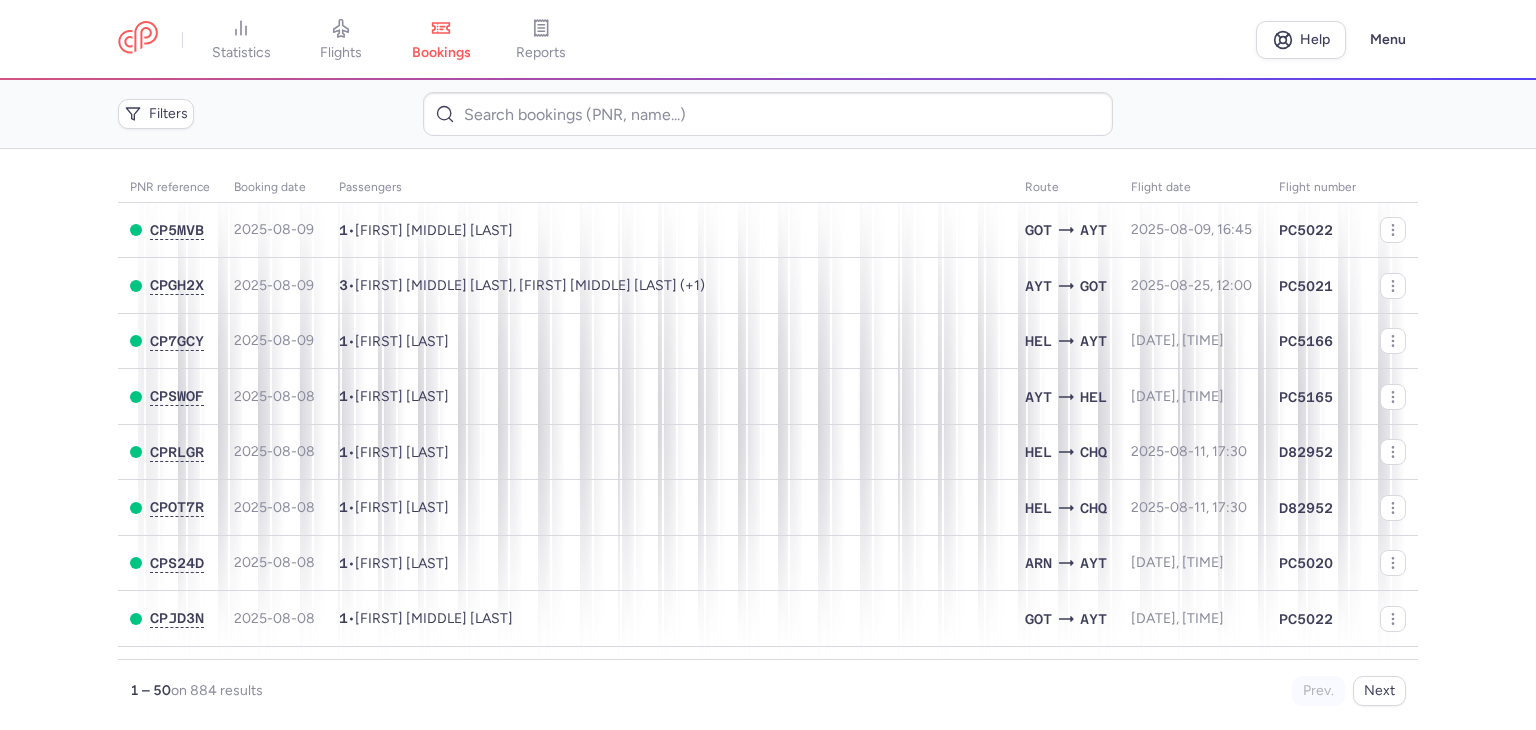 scroll, scrollTop: 0, scrollLeft: 0, axis: both 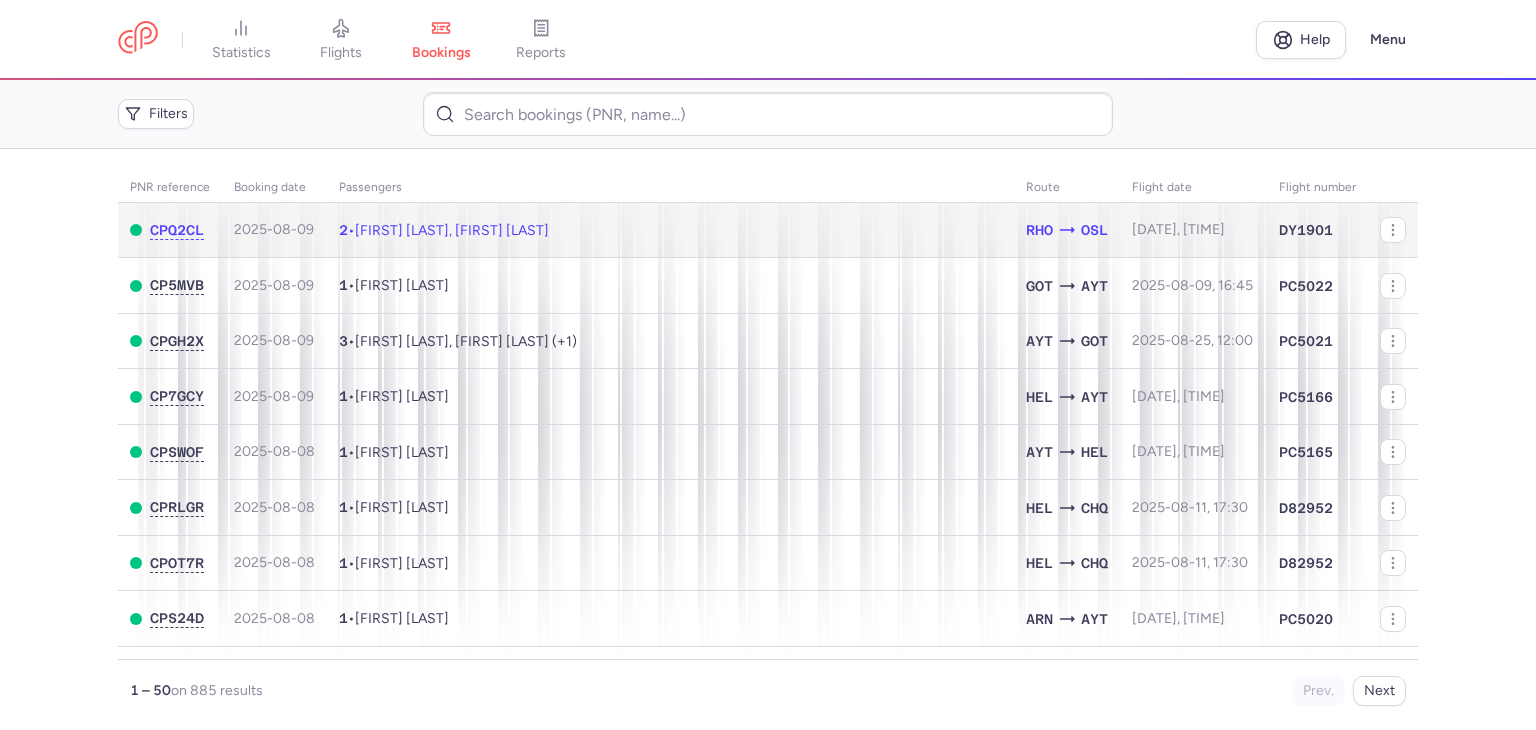 click on "[FIRST] [LAST], [FIRST] [LAST]" at bounding box center (452, 230) 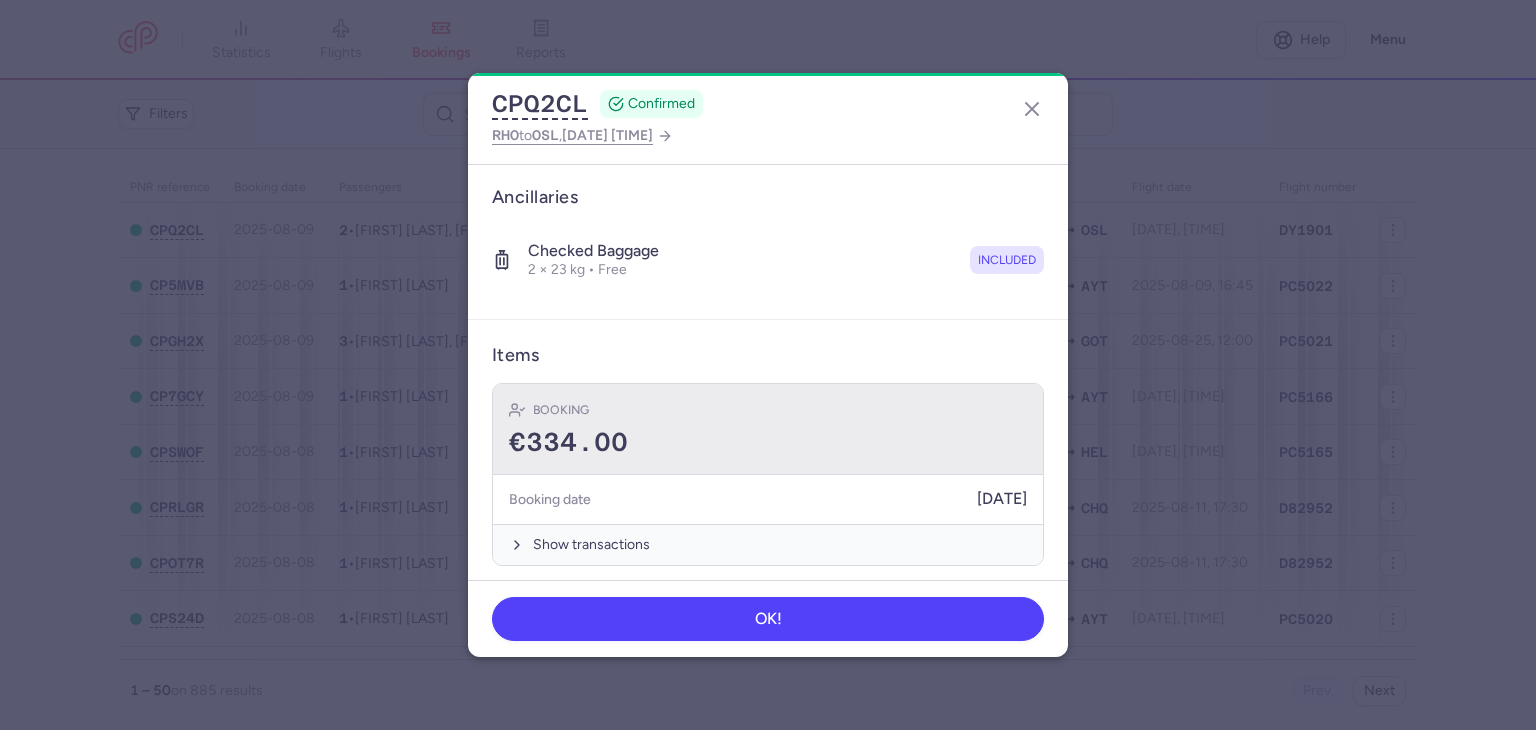 click on "€334.00" at bounding box center (768, 443) 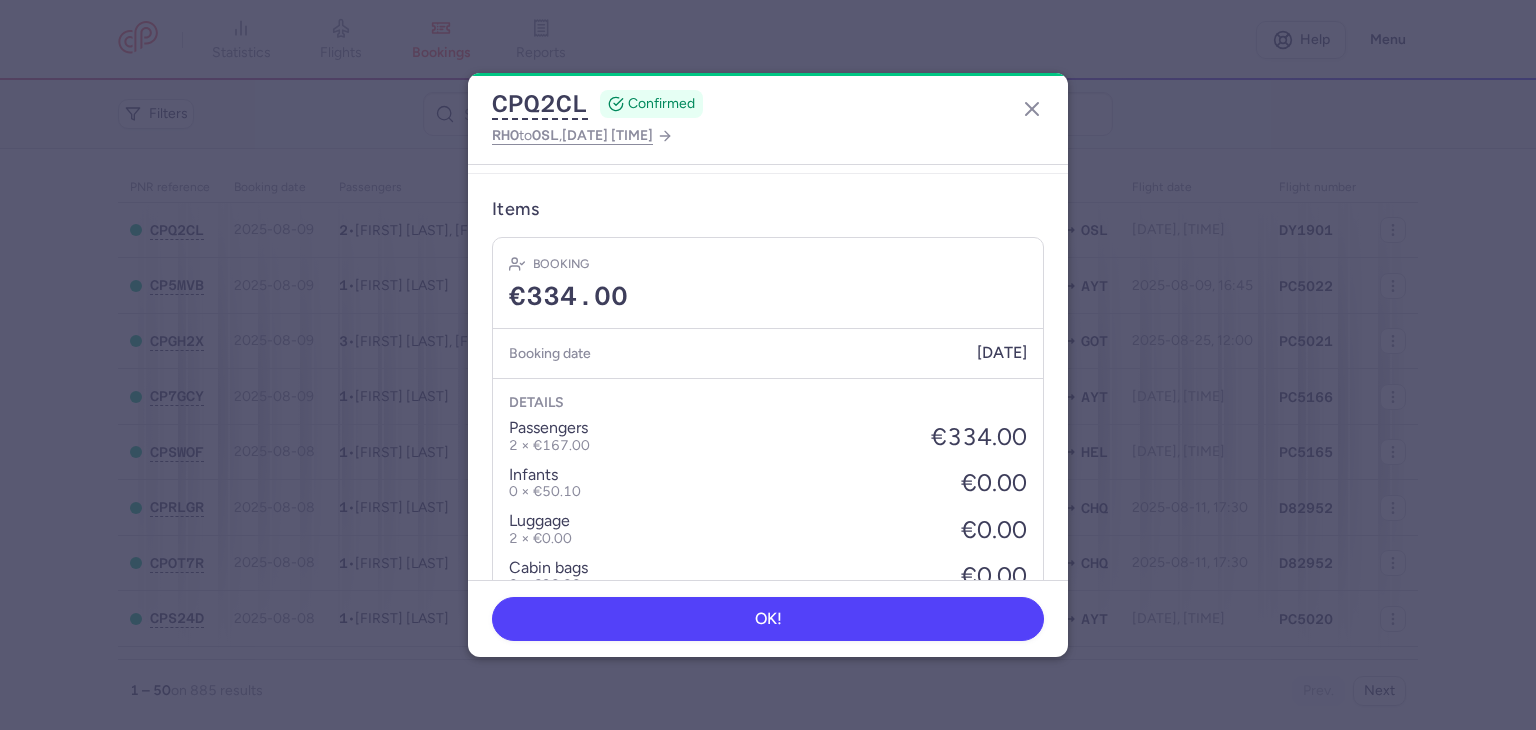 scroll, scrollTop: 546, scrollLeft: 0, axis: vertical 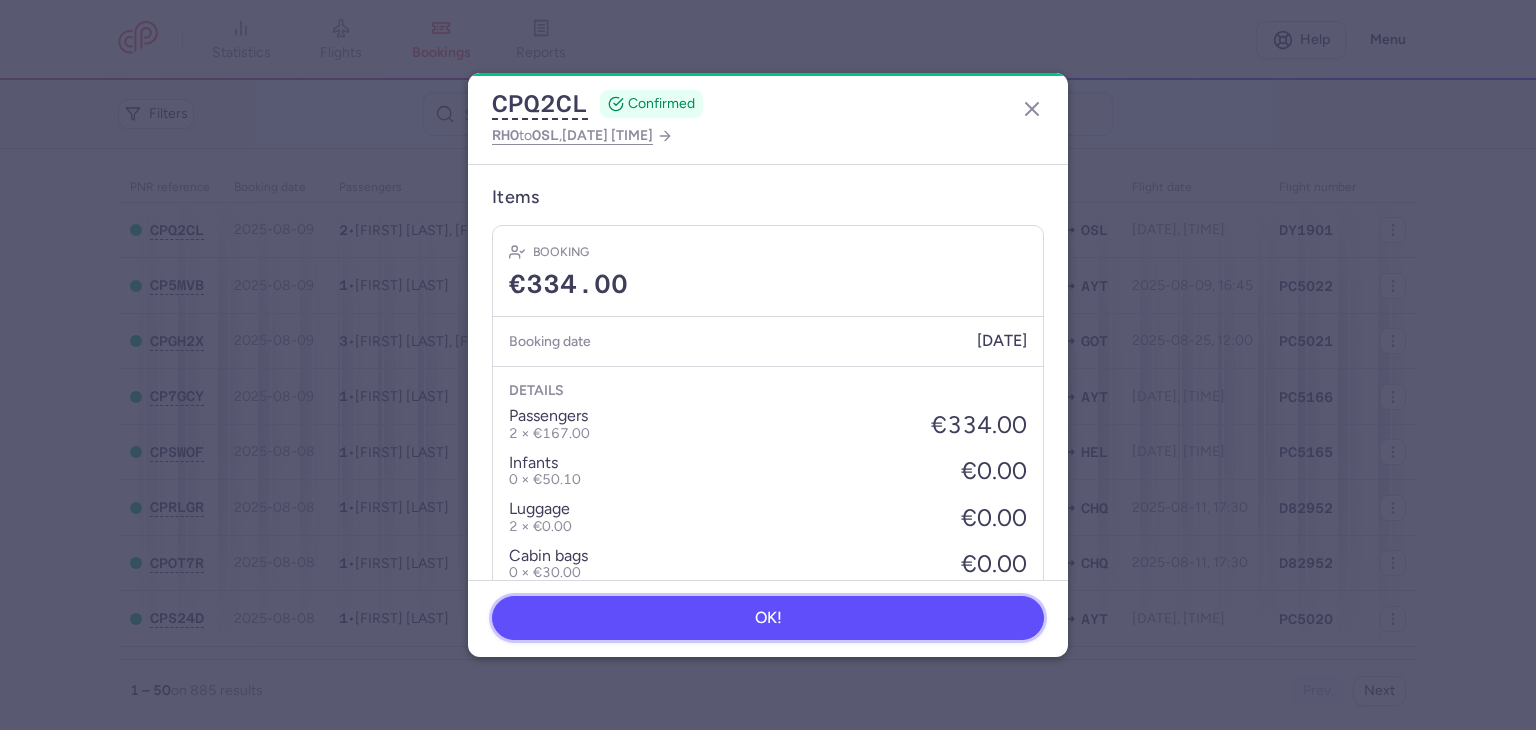 click on "OK!" at bounding box center [768, 618] 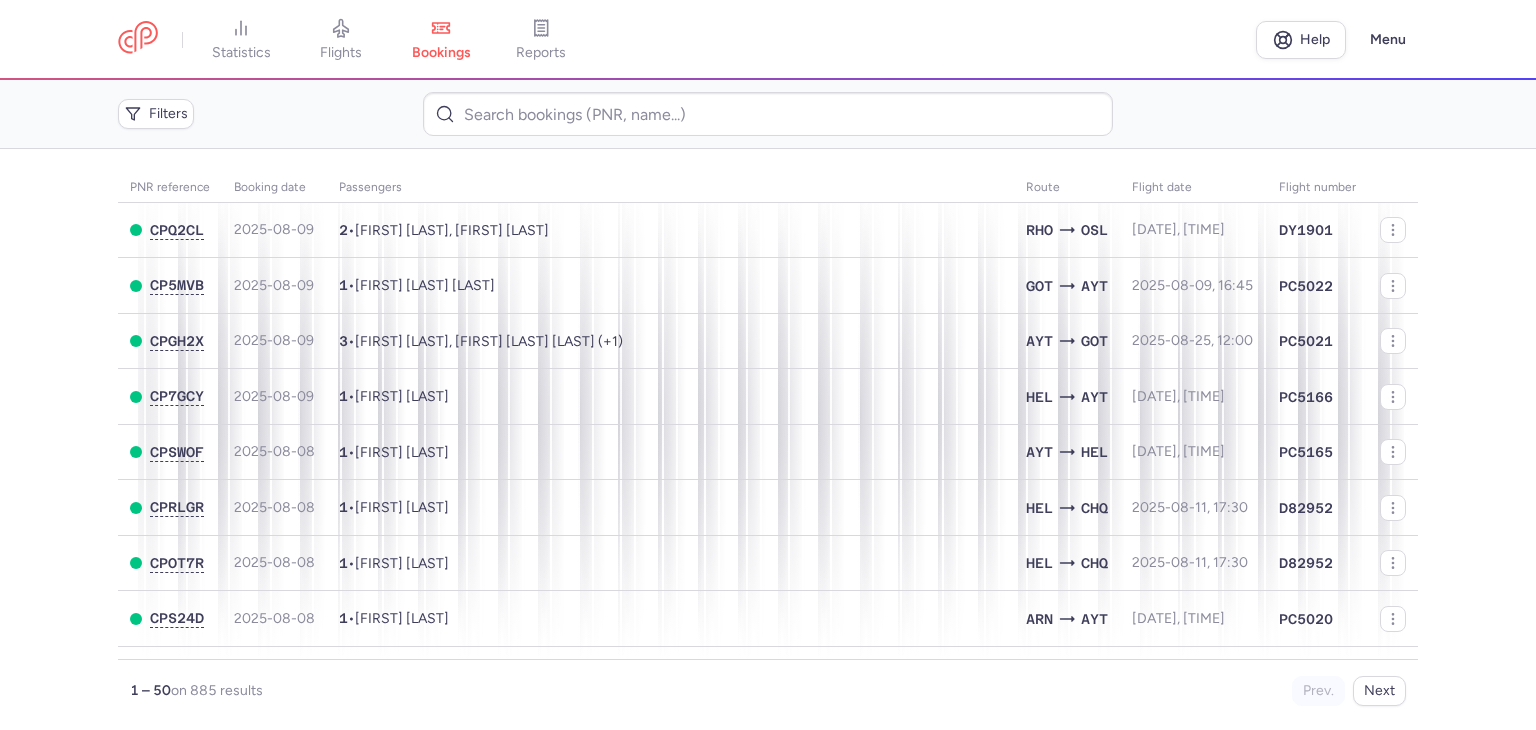 scroll, scrollTop: 0, scrollLeft: 0, axis: both 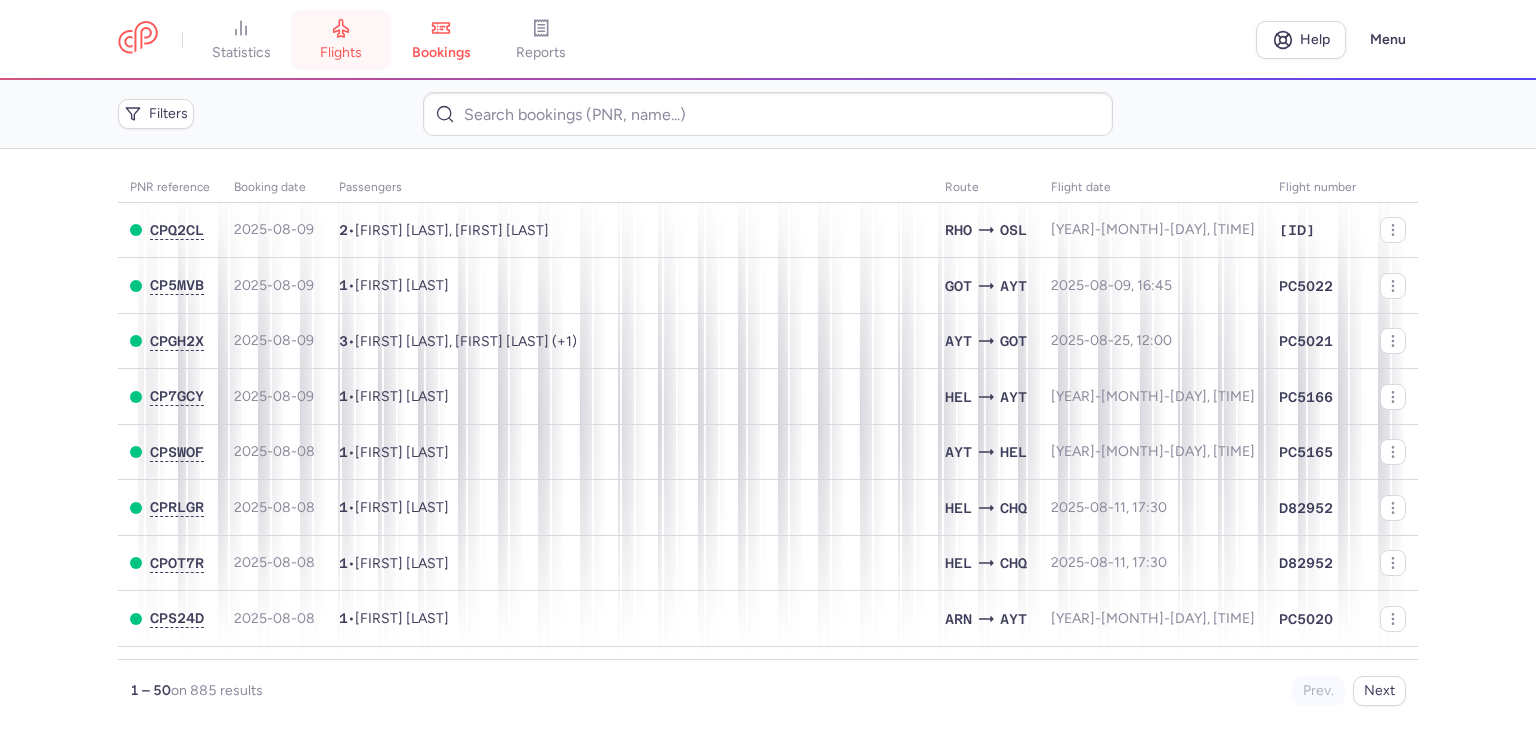 click 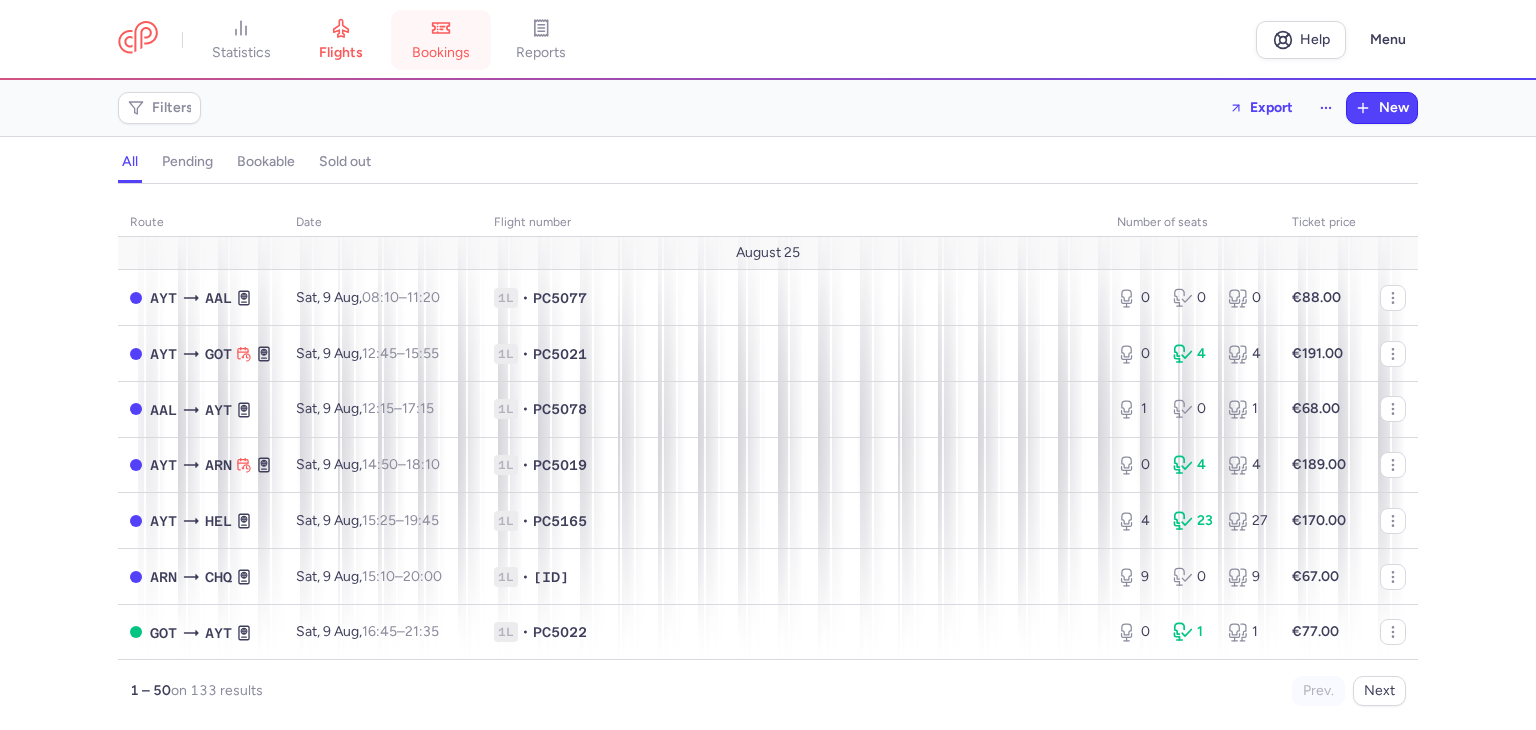 click on "bookings" at bounding box center (441, 53) 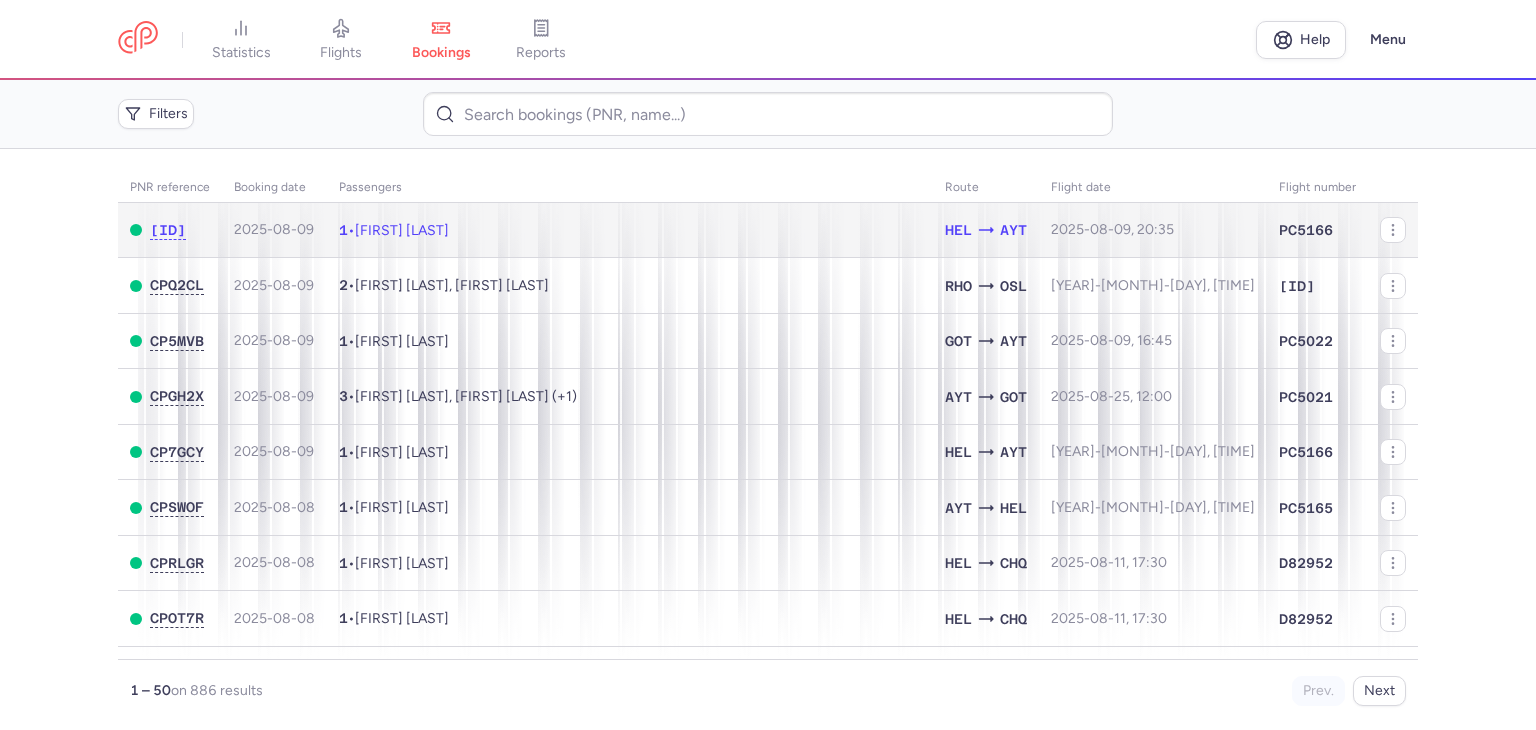 click on "1  •  [FIRST] [LAST]" 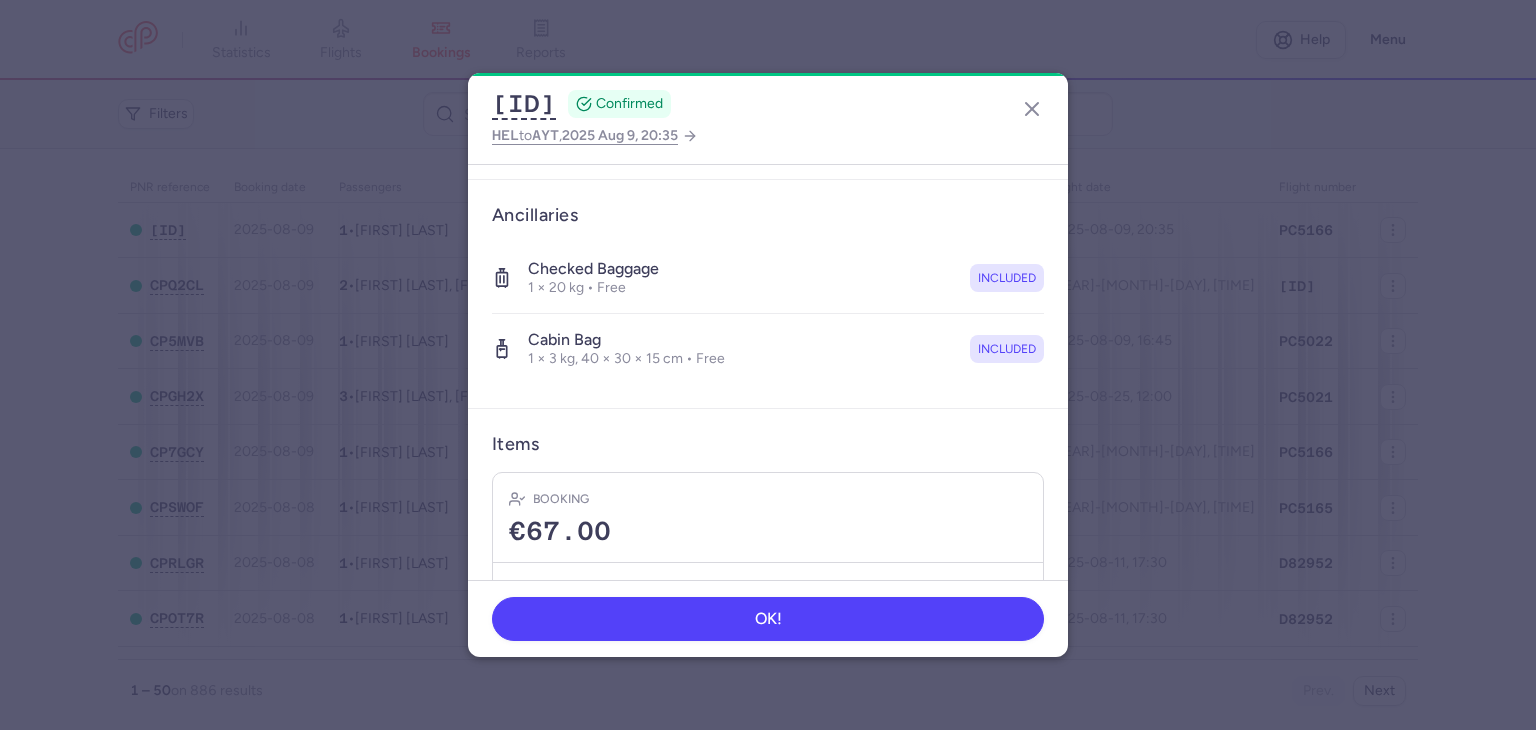 scroll, scrollTop: 198, scrollLeft: 0, axis: vertical 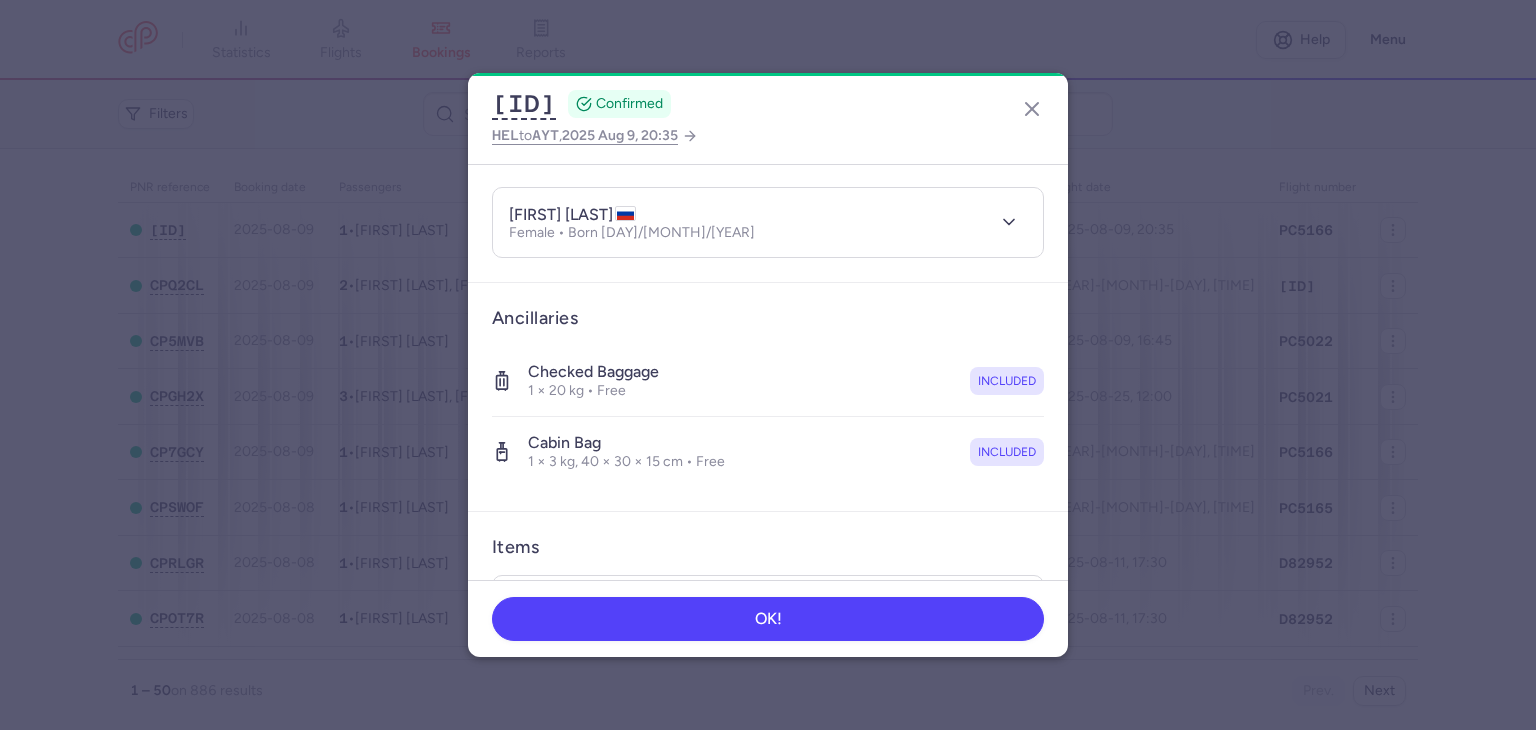 click on "[FIRST] [LAST] Female • Born [DAY]/[MONTH]/[YEAR]" at bounding box center (768, 222) 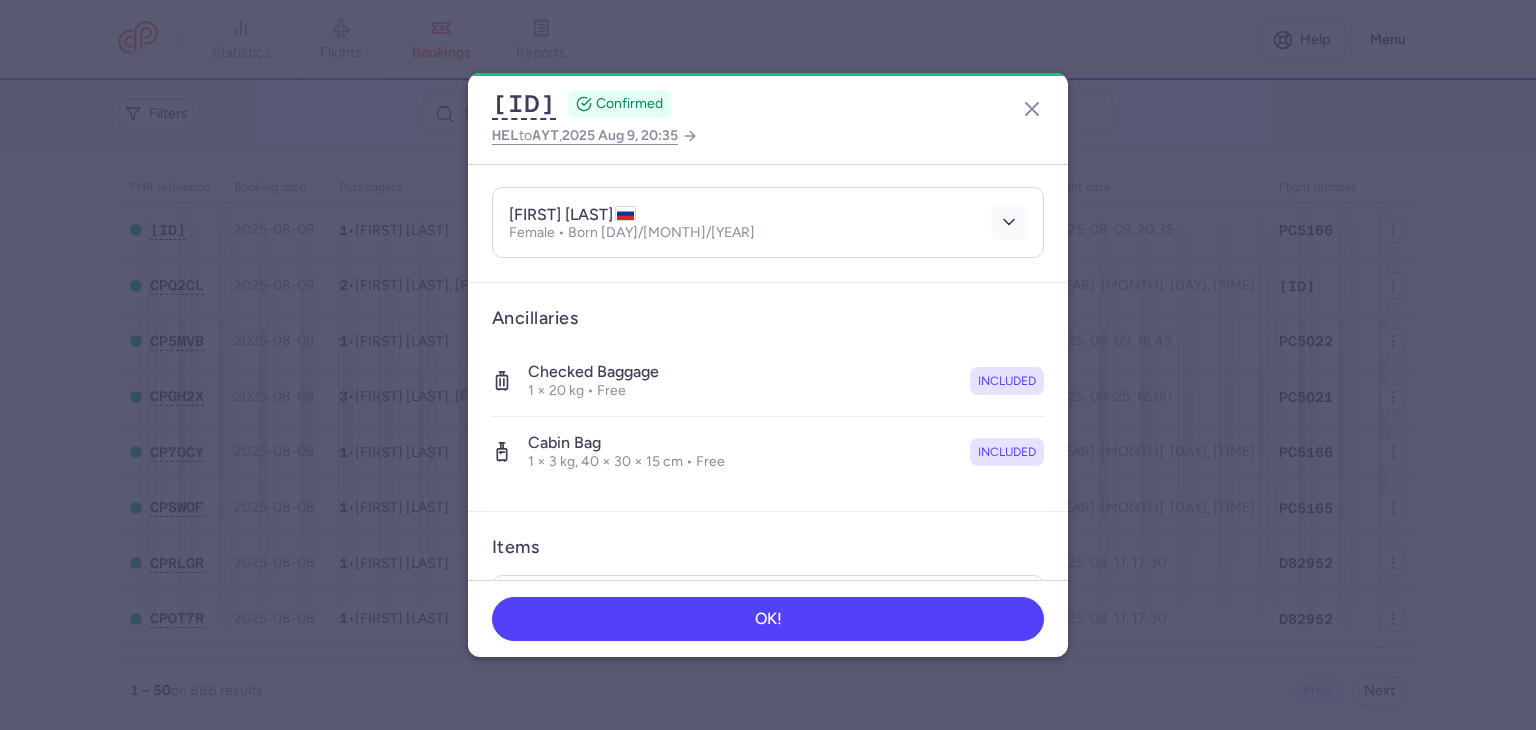 click 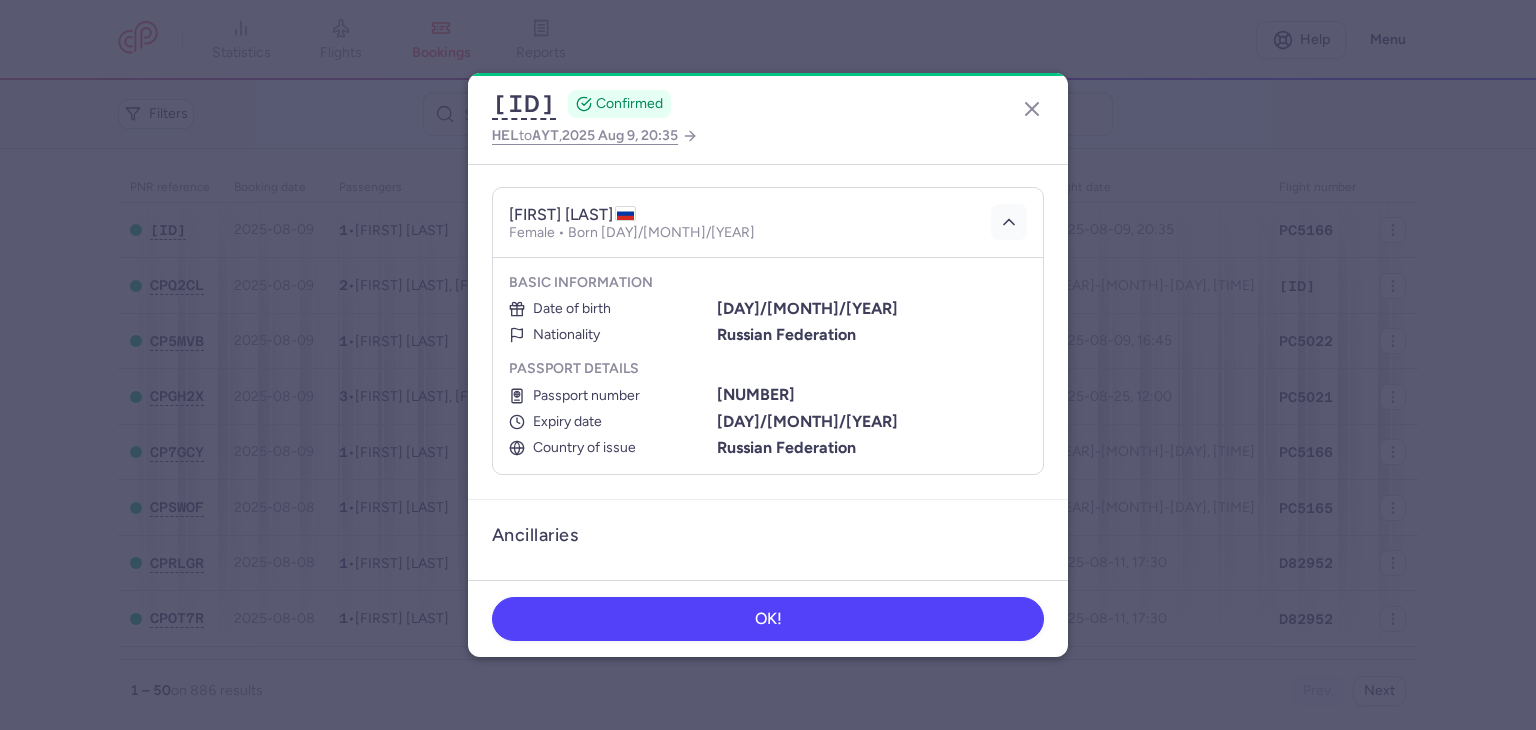 type 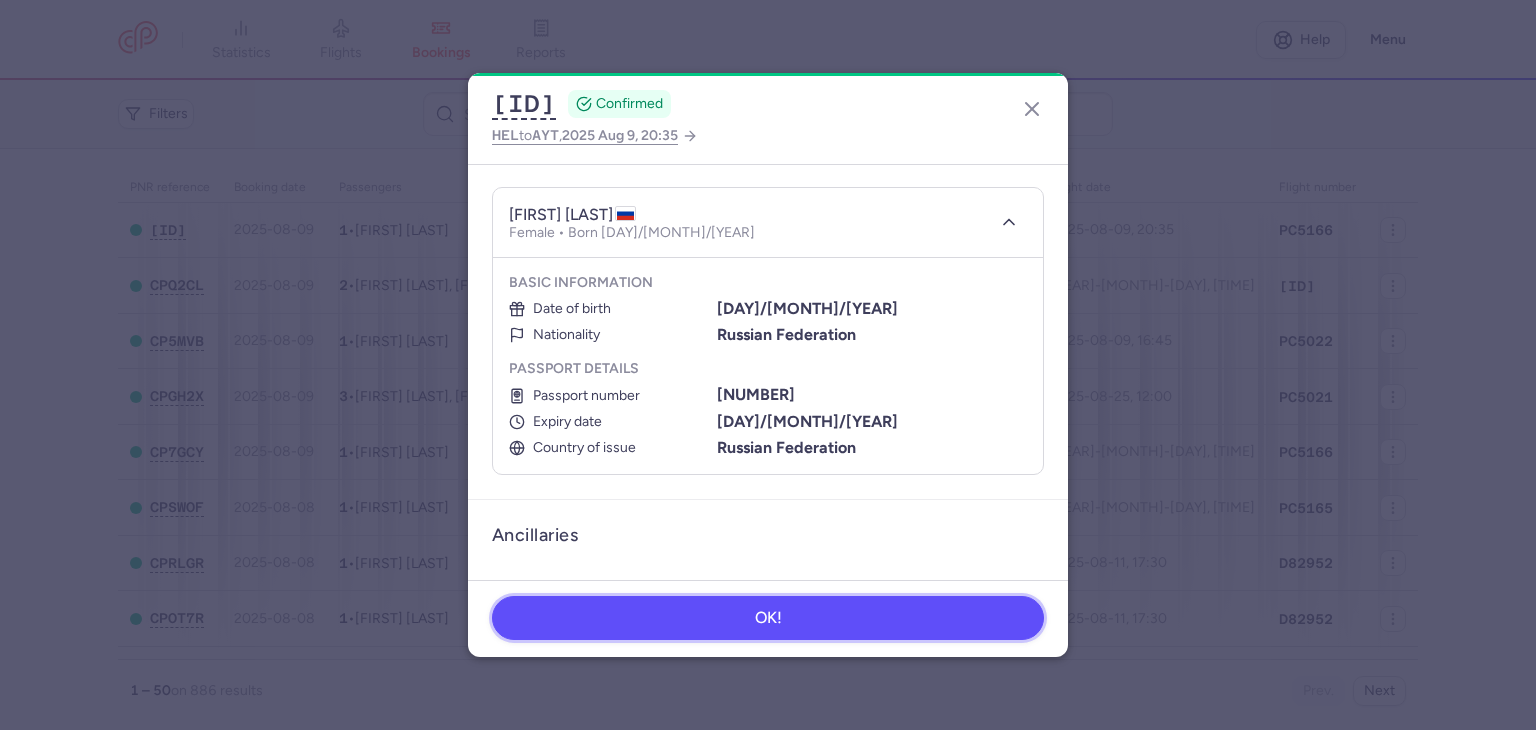 click on "OK!" at bounding box center (768, 618) 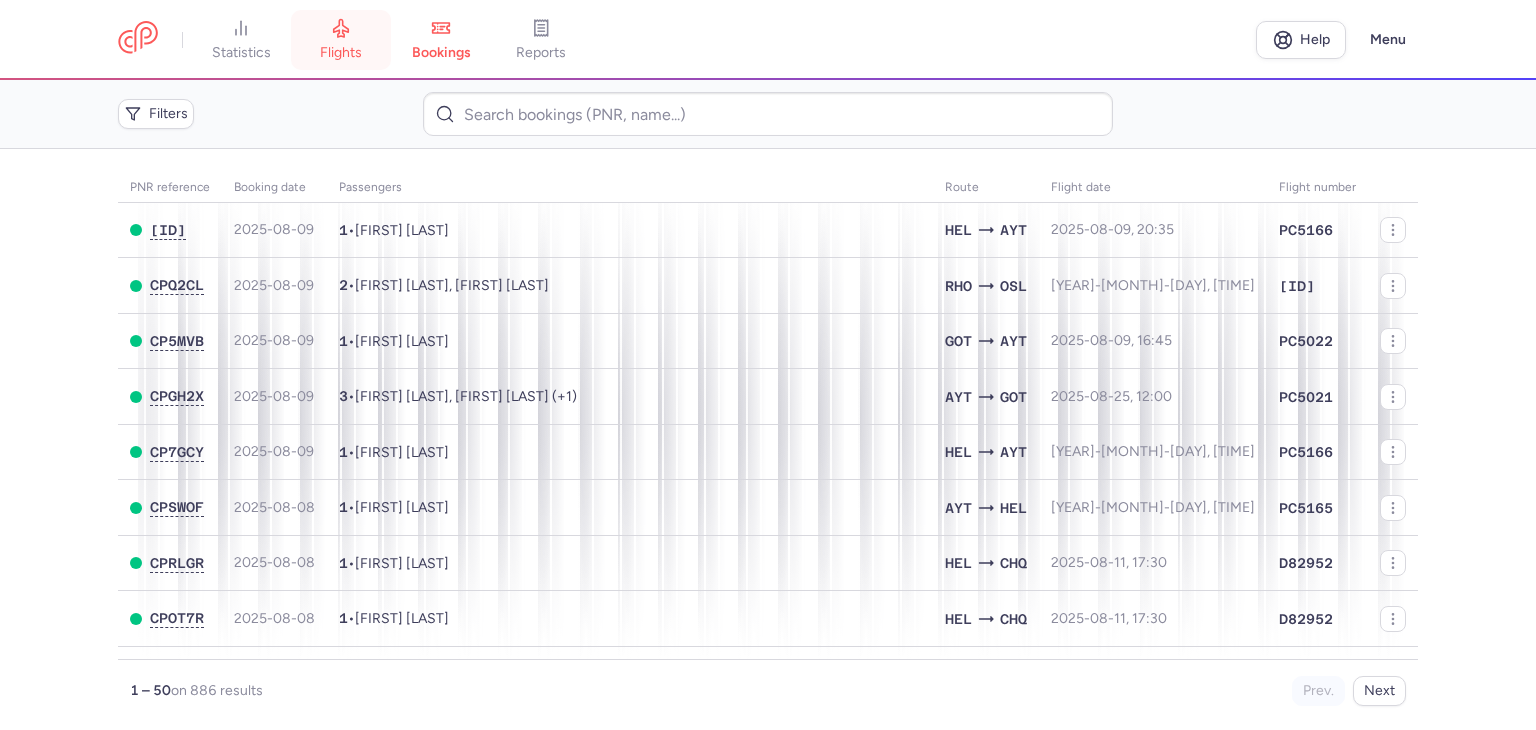 click on "flights" at bounding box center [341, 53] 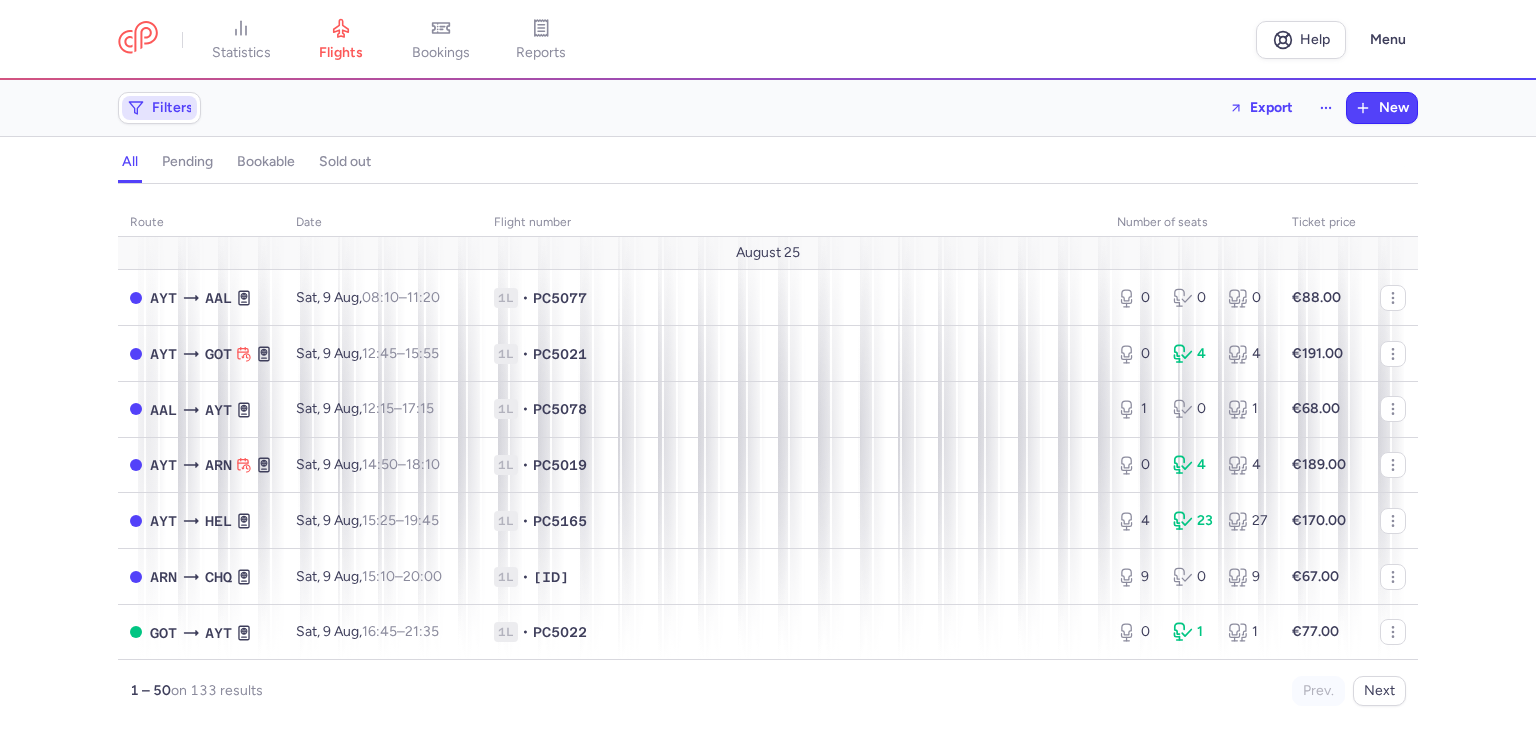 click on "Filters" 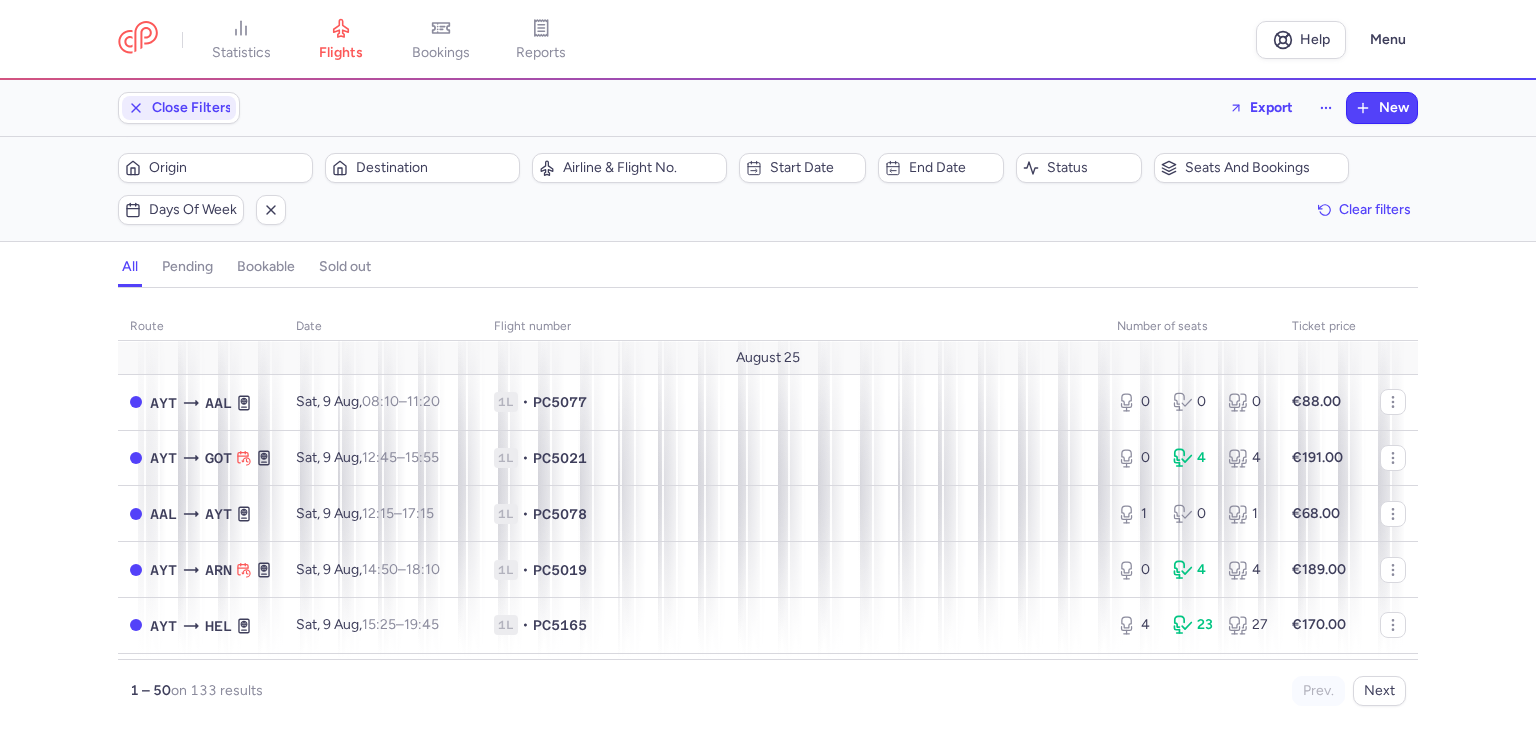 scroll, scrollTop: 0, scrollLeft: 0, axis: both 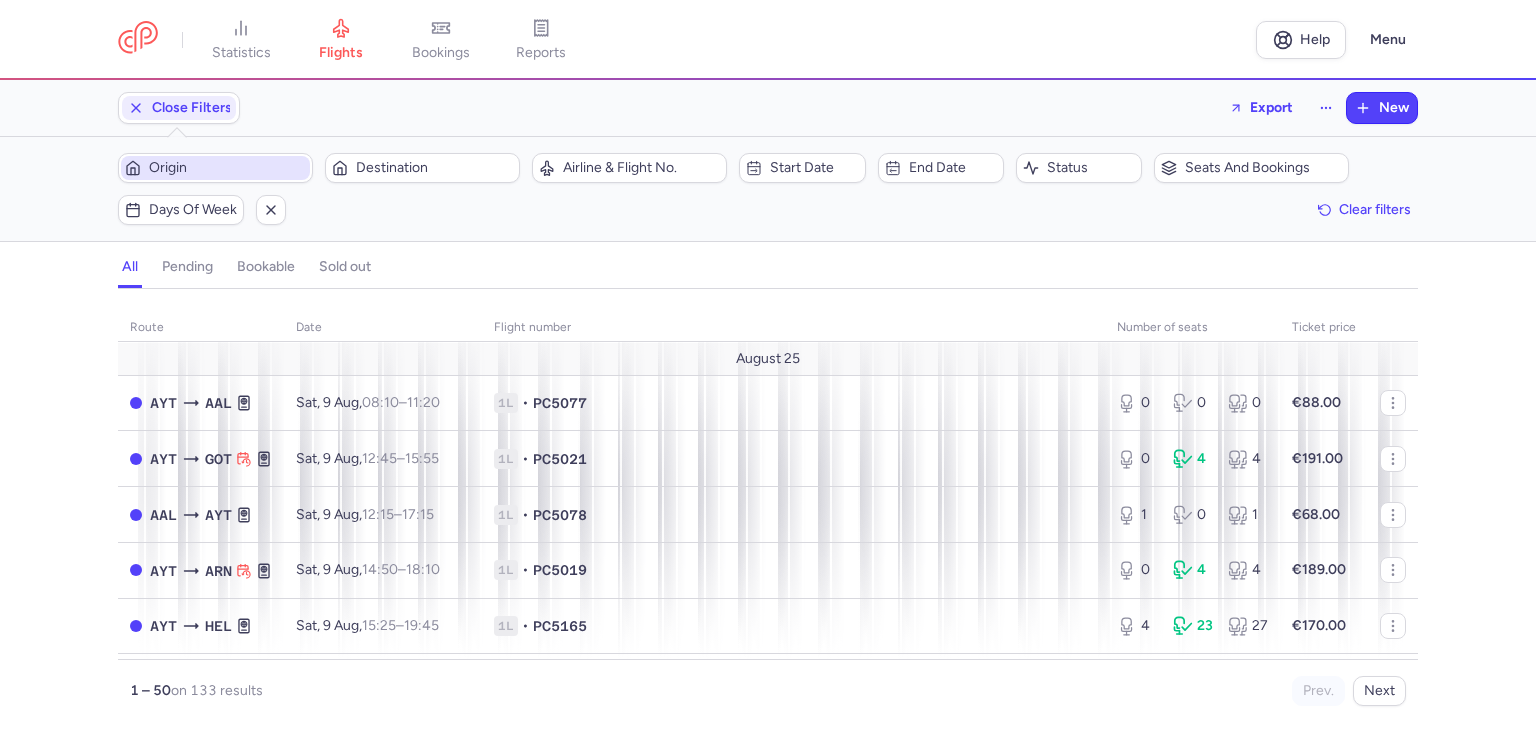 click on "Origin" at bounding box center [227, 168] 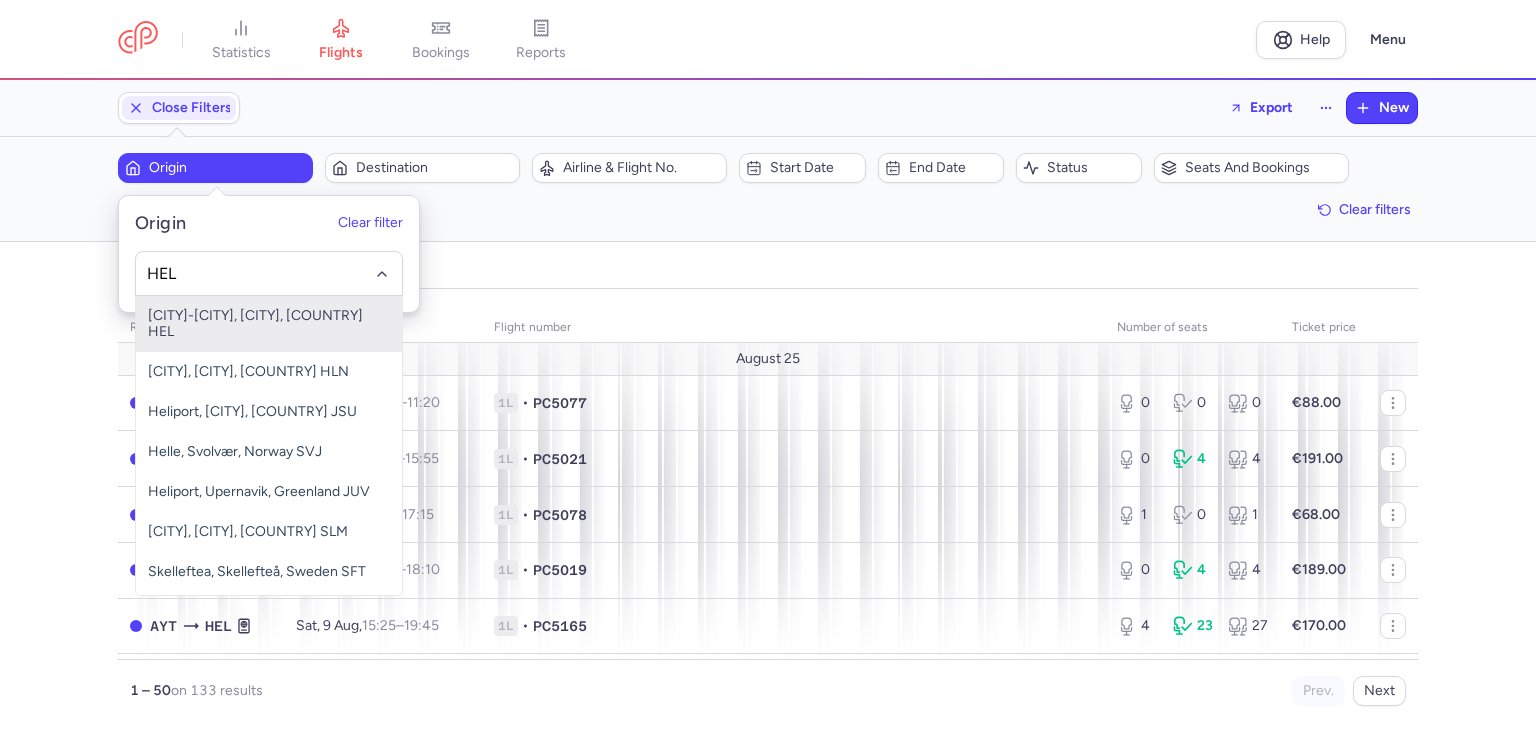 type on "HEL" 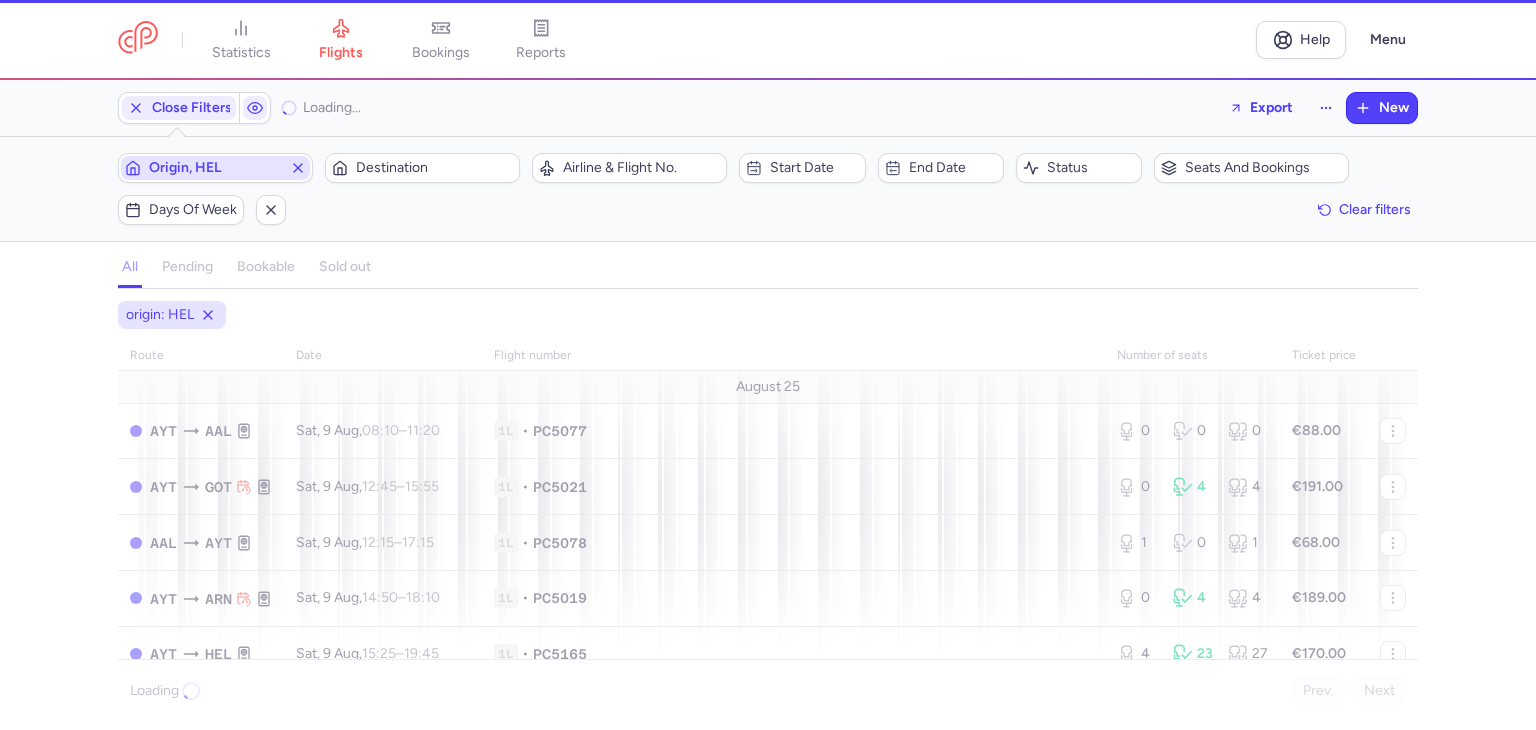 type 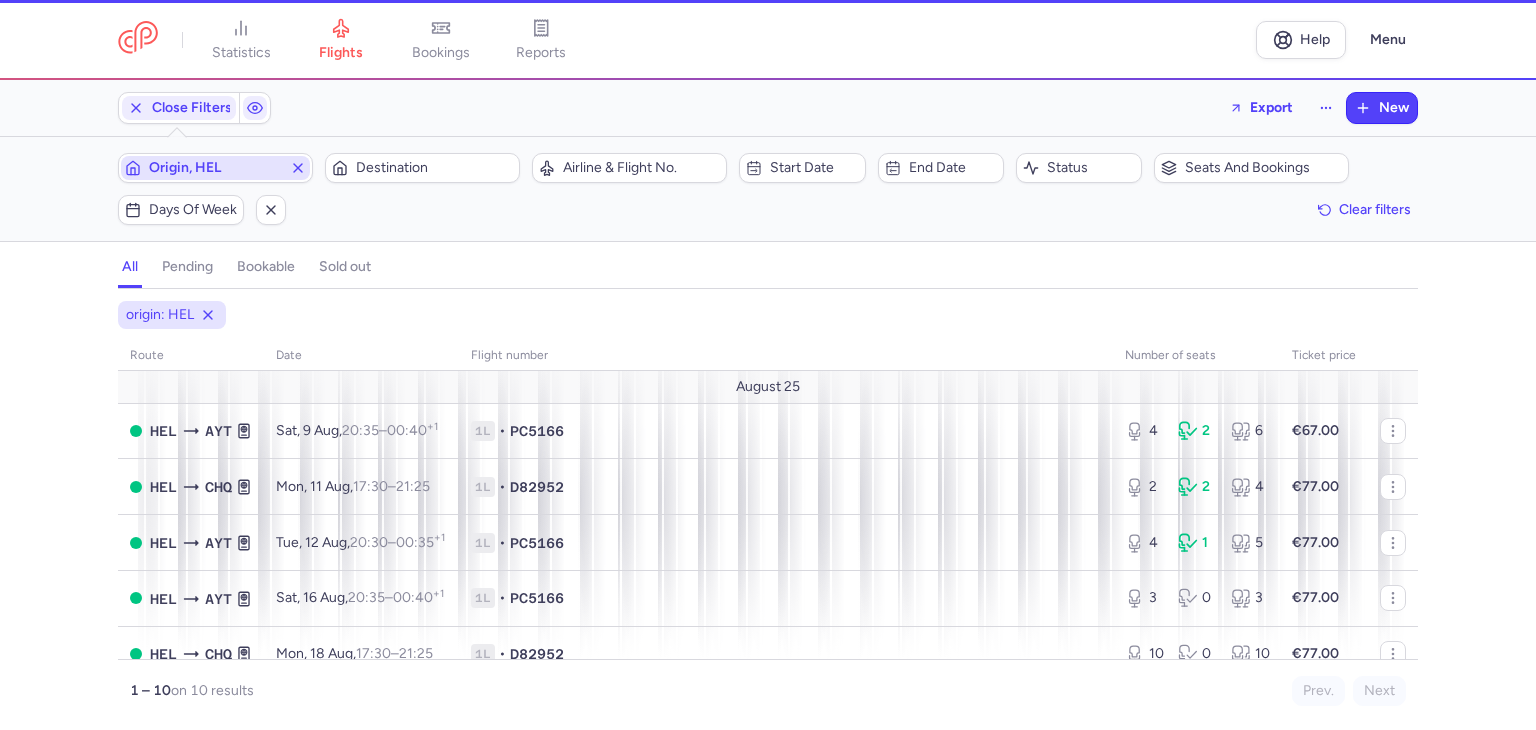 type 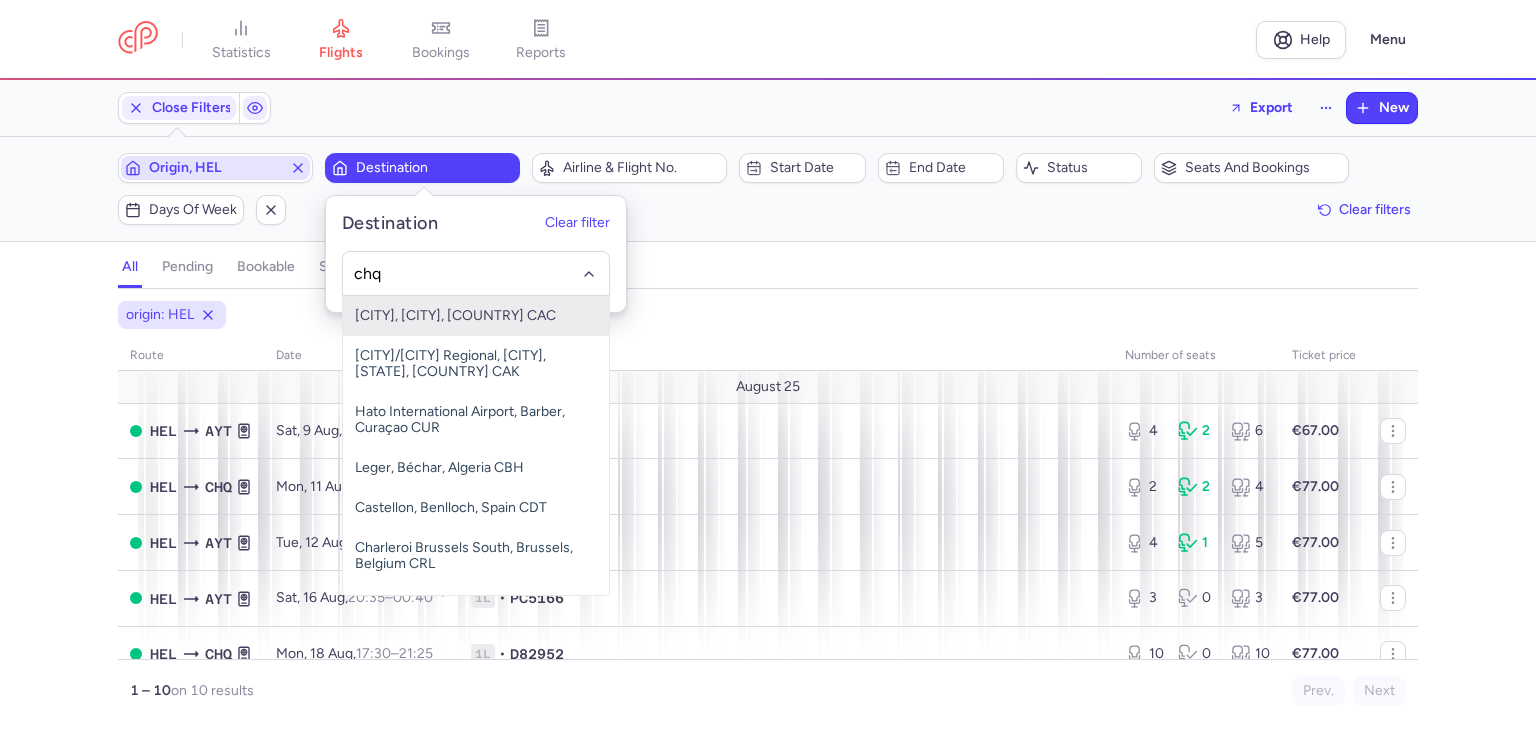 type on "chq" 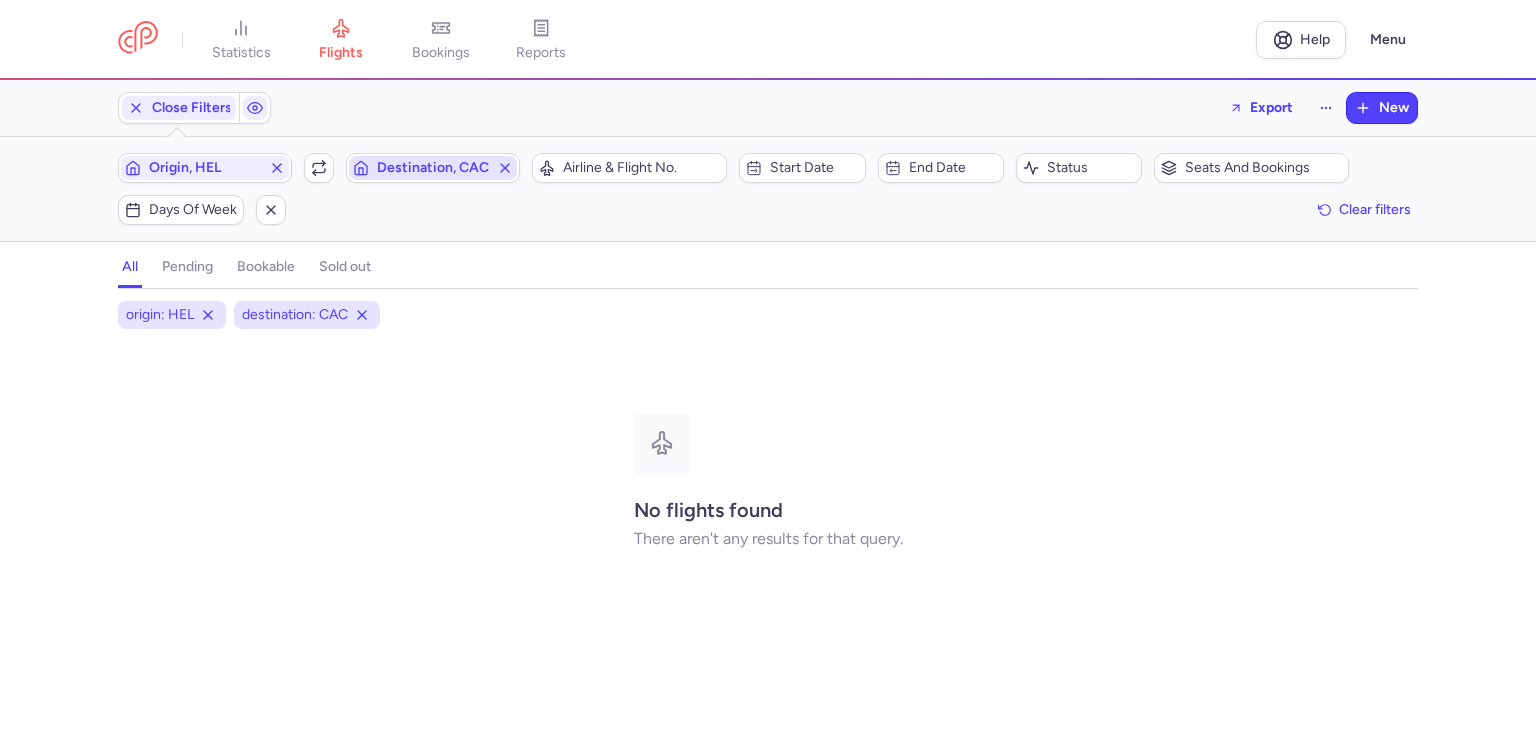 click on "Destination, CAC" at bounding box center [433, 168] 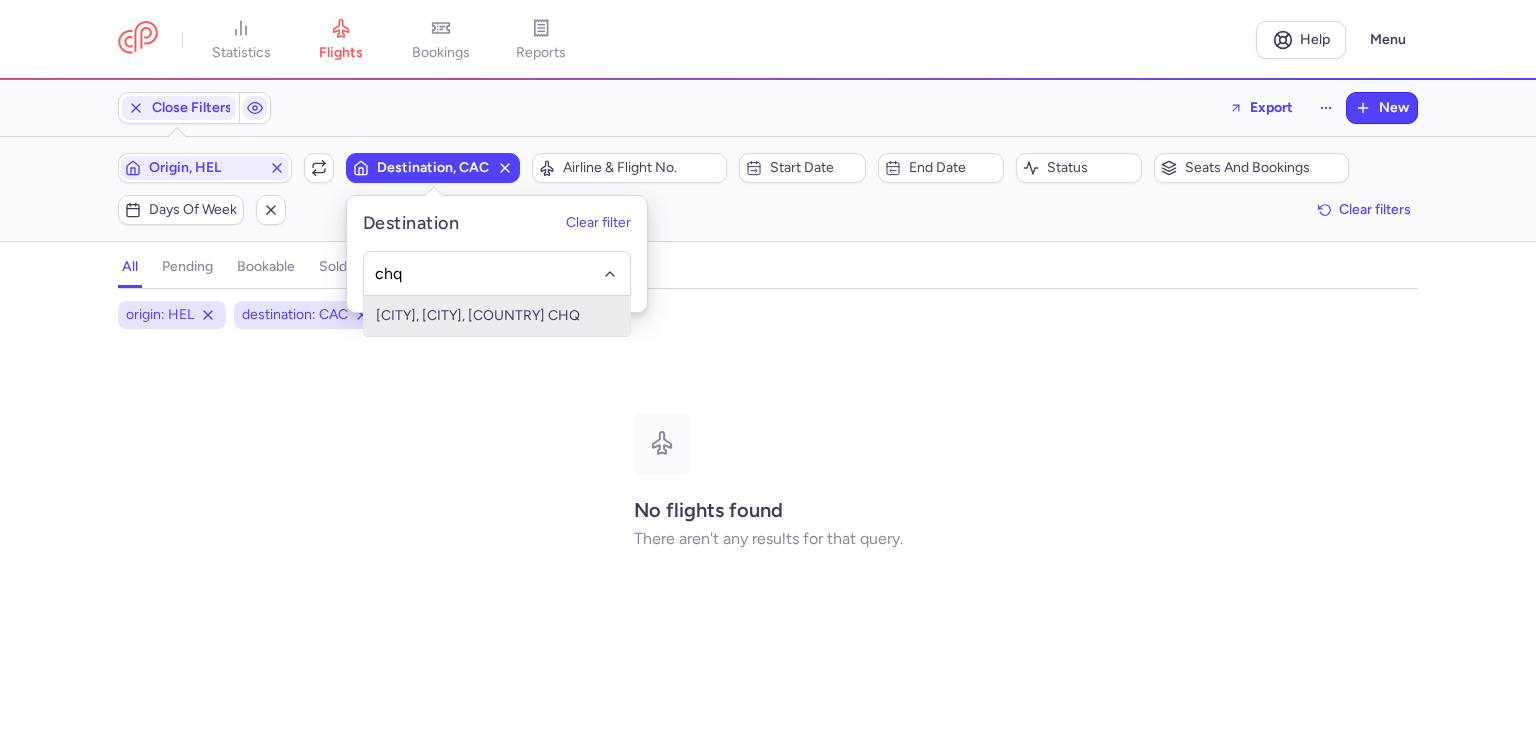 click on "[CITY], [CITY], [COUNTRY] CHQ" at bounding box center (497, 316) 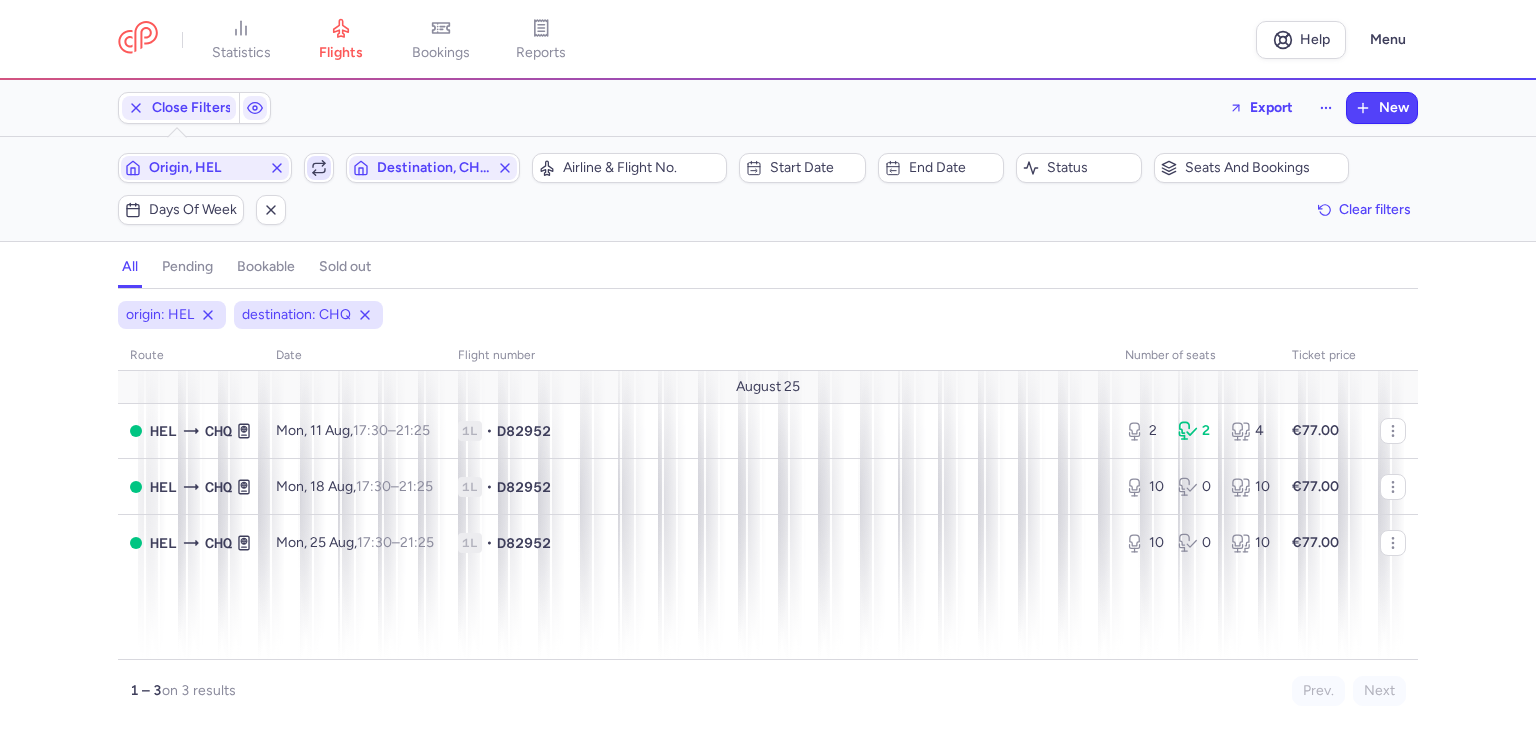 click at bounding box center [319, 168] 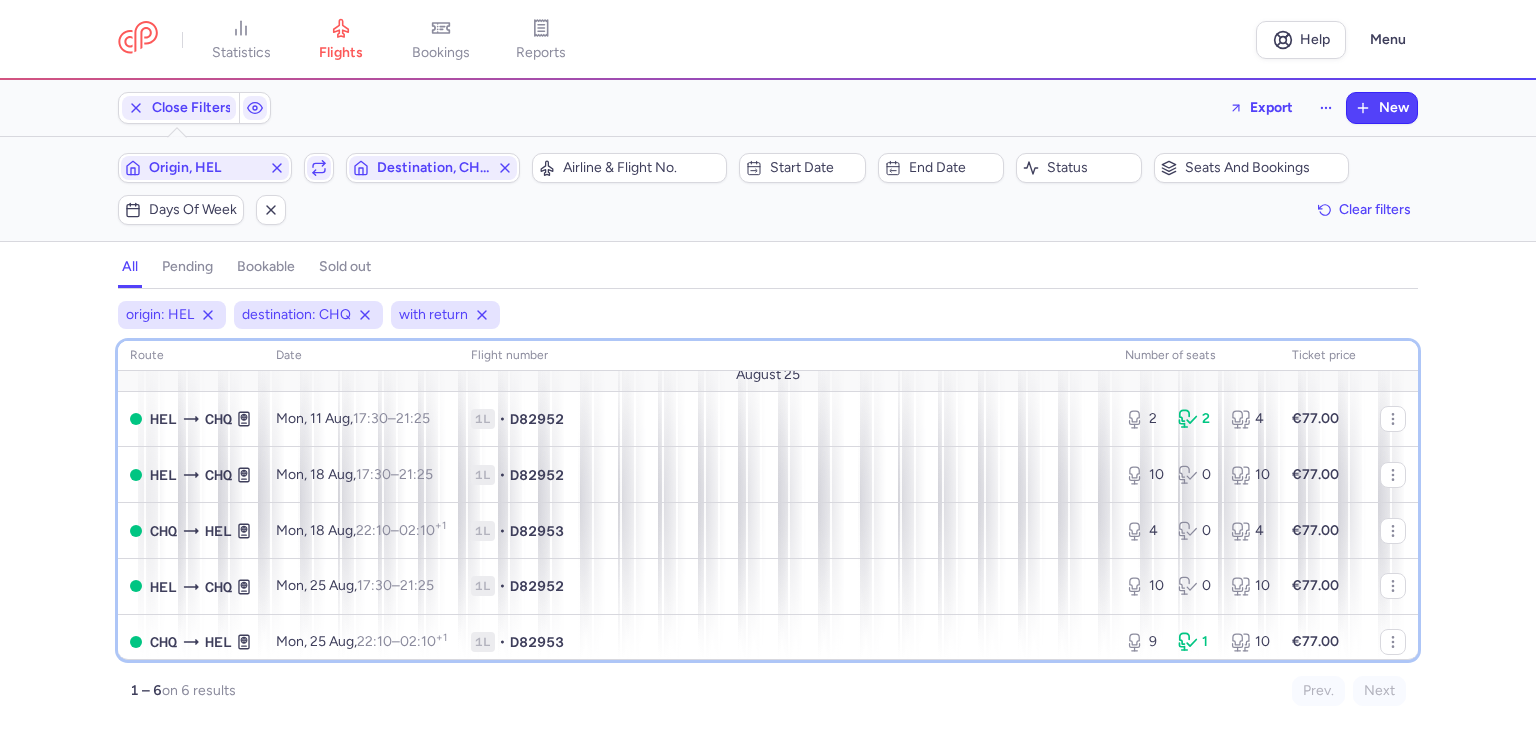scroll, scrollTop: 16, scrollLeft: 0, axis: vertical 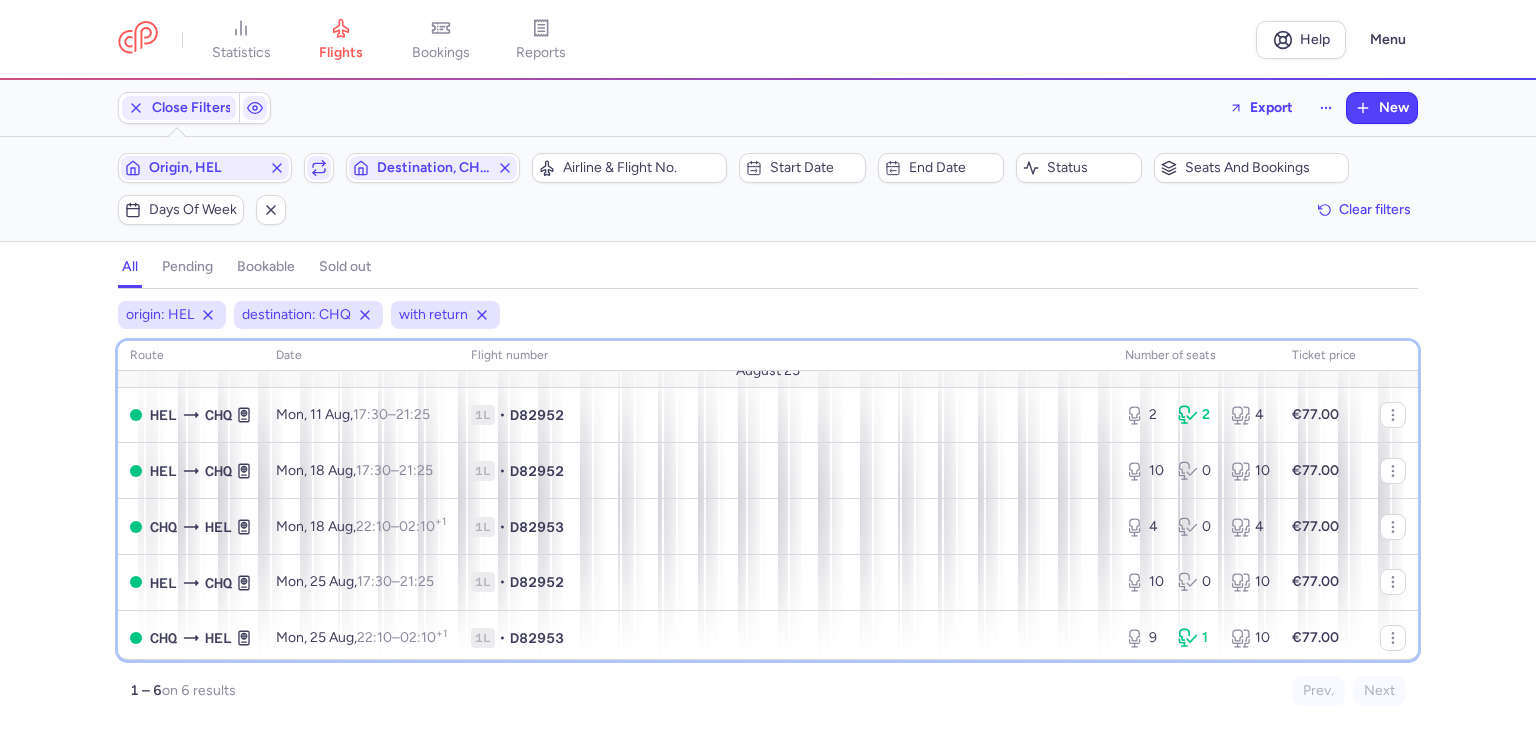 drag, startPoint x: 1417, startPoint y: 472, endPoint x: 1416, endPoint y: 482, distance: 10.049875 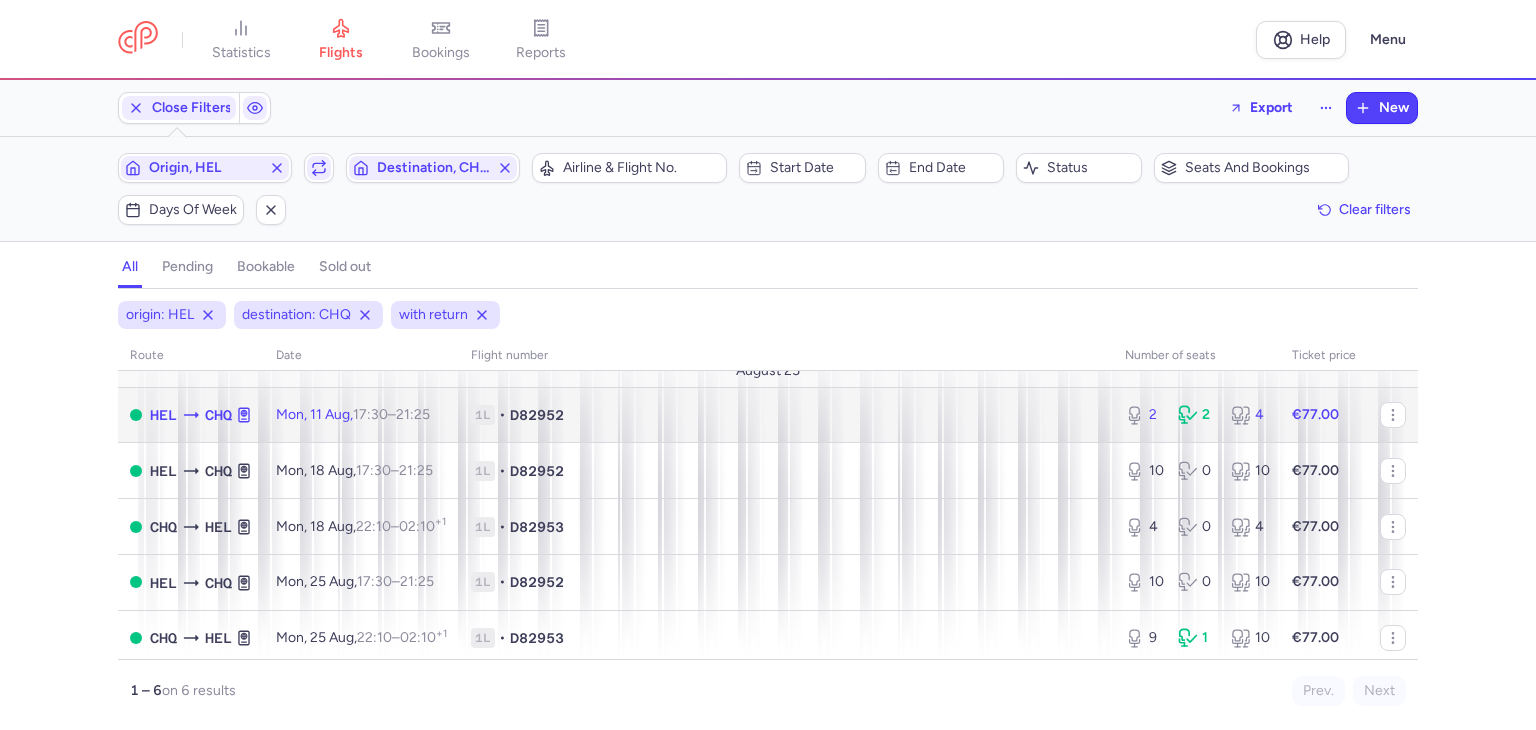 click on "1L • D82952" 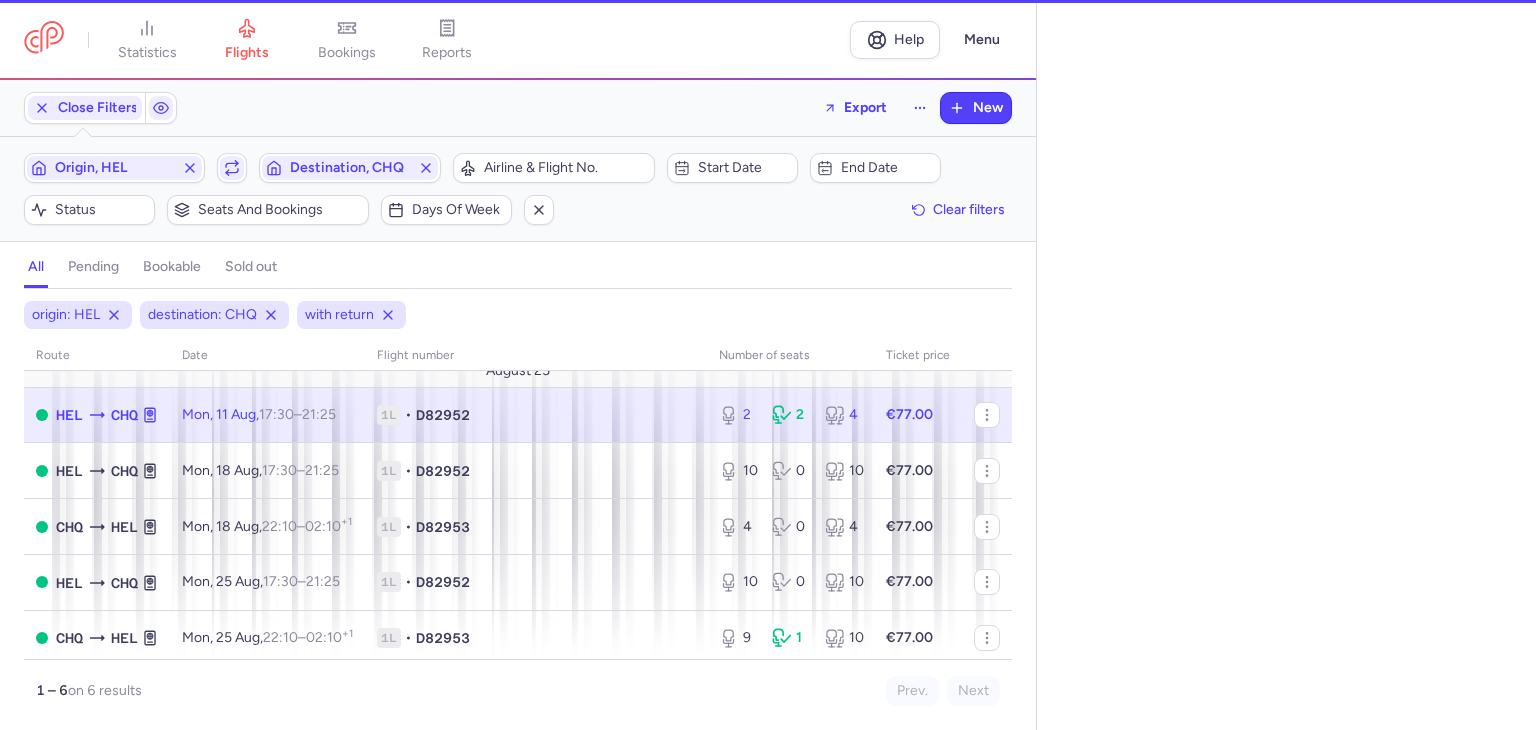 select on "days" 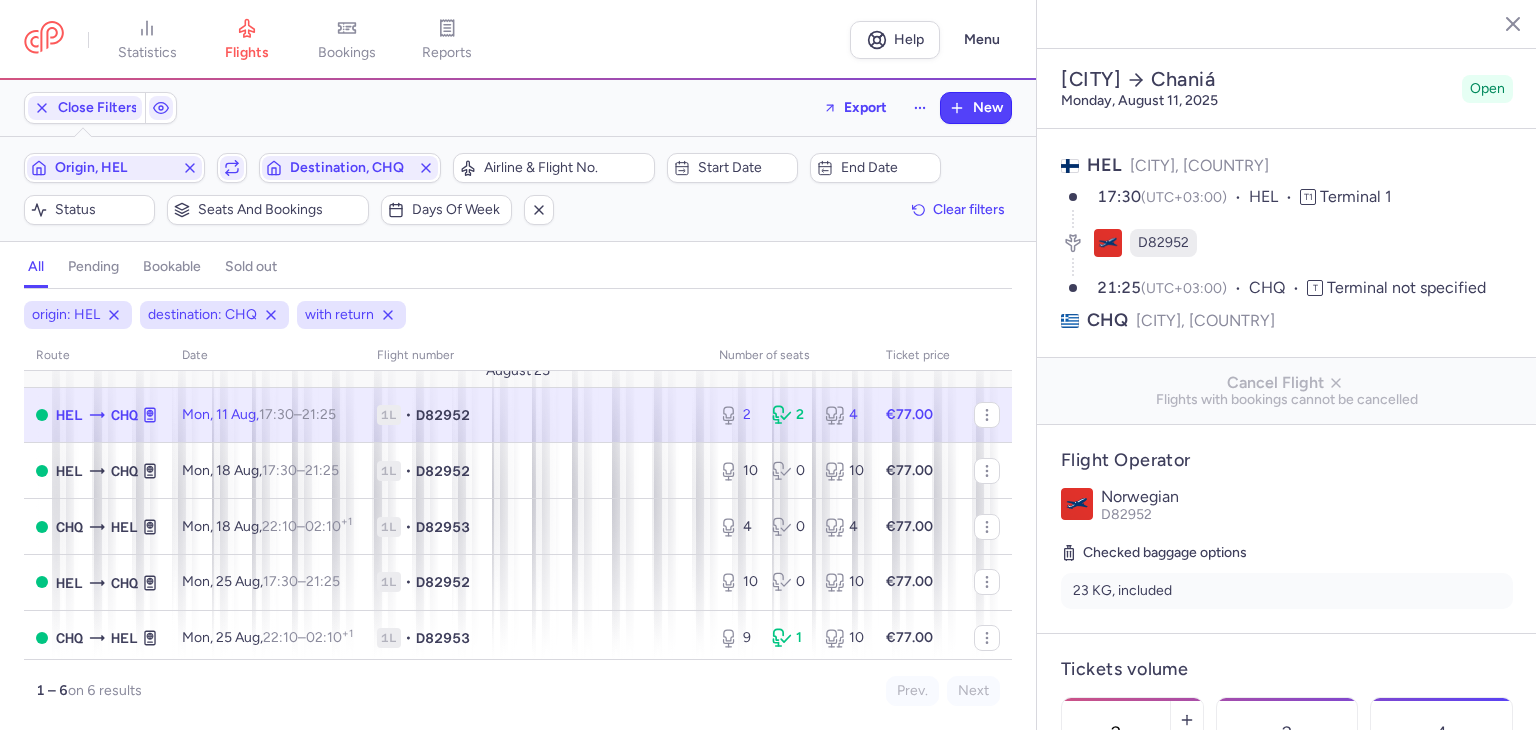 click 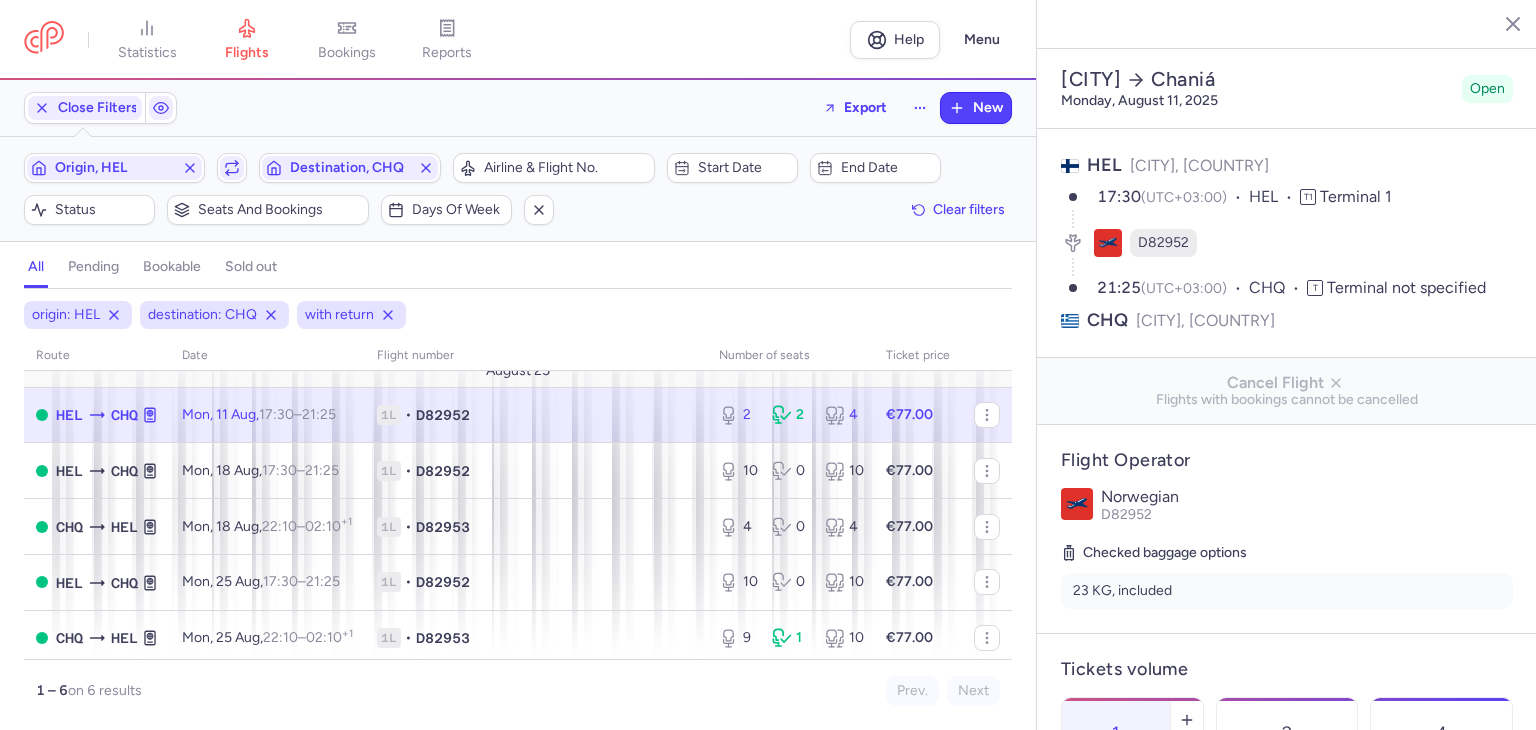 click on "Save changes" 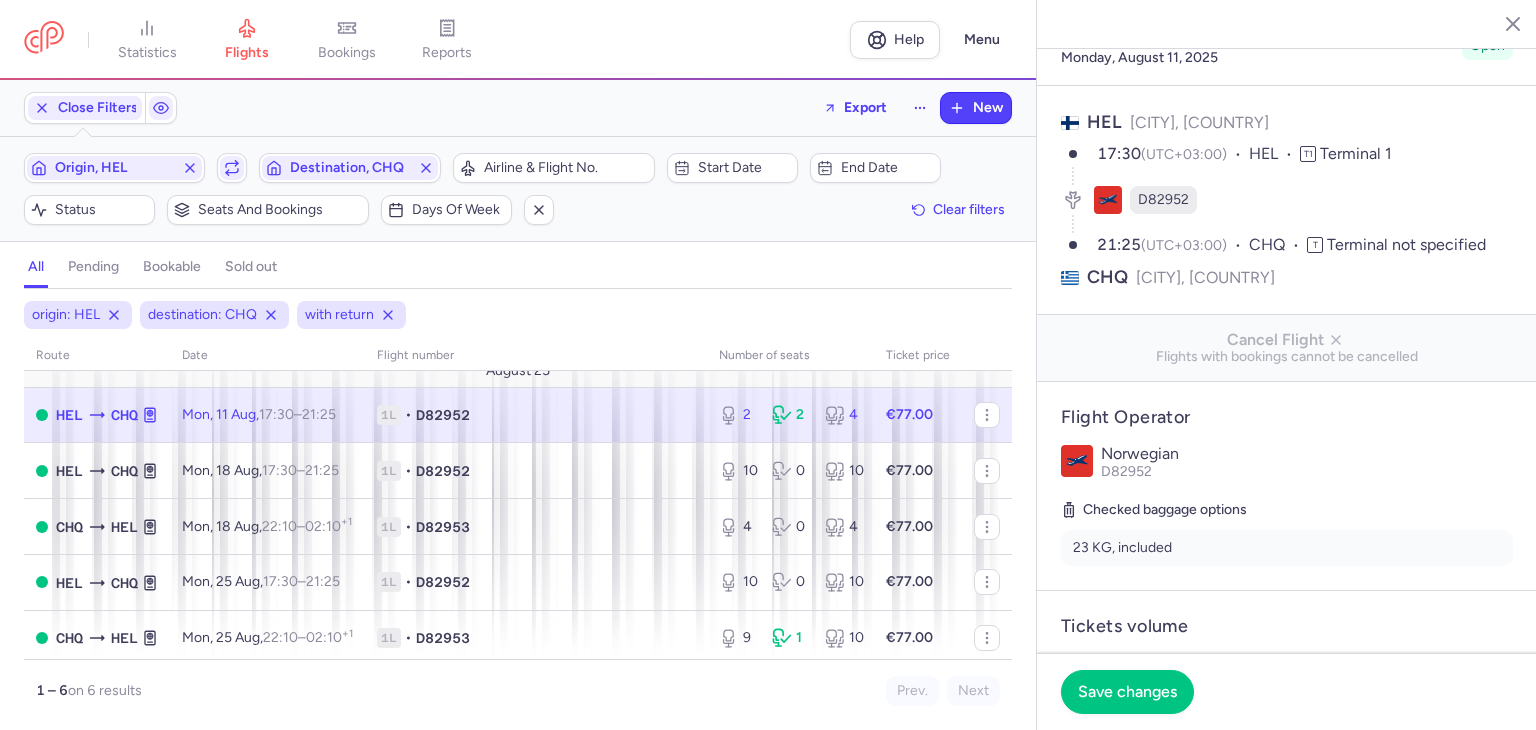scroll, scrollTop: 88, scrollLeft: 0, axis: vertical 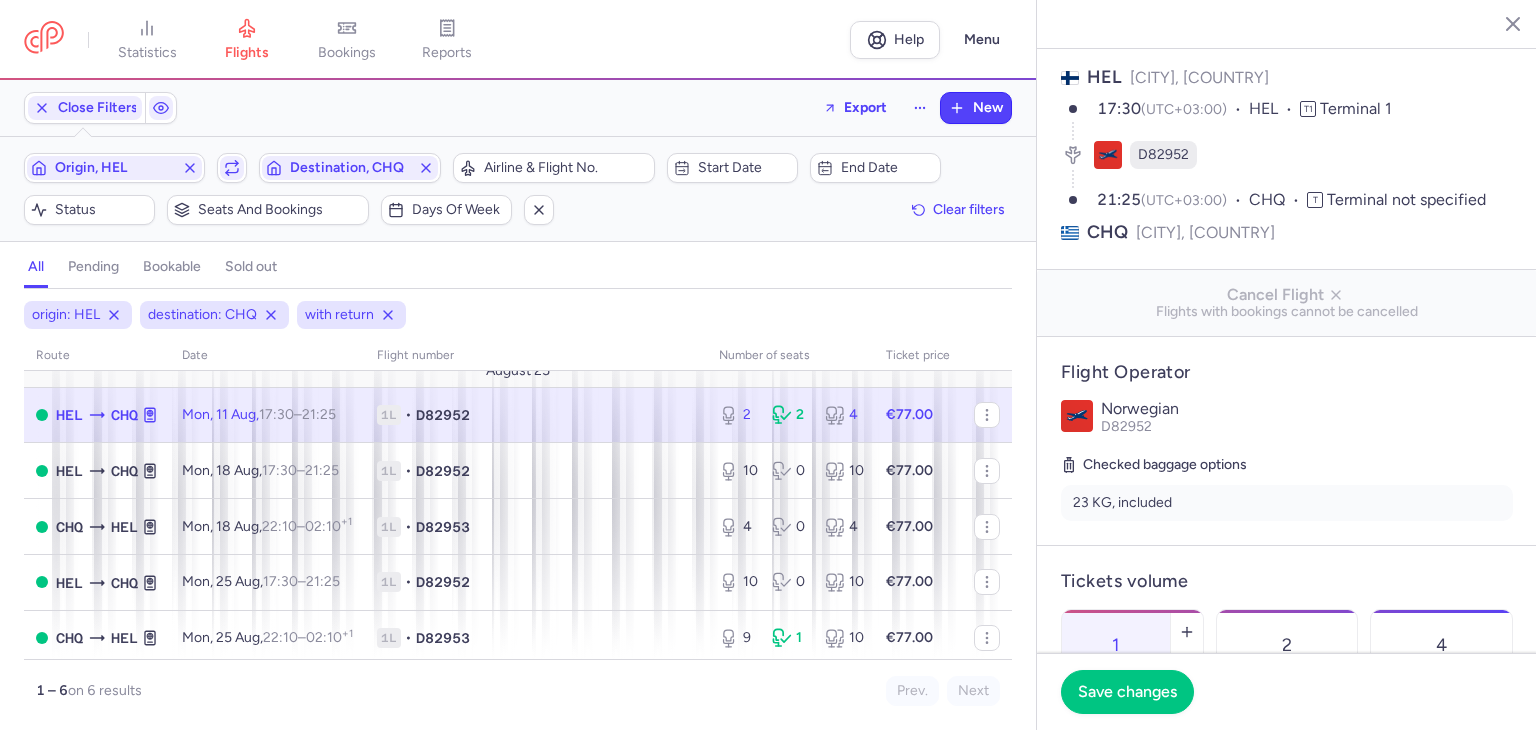 click at bounding box center [1187, 676] 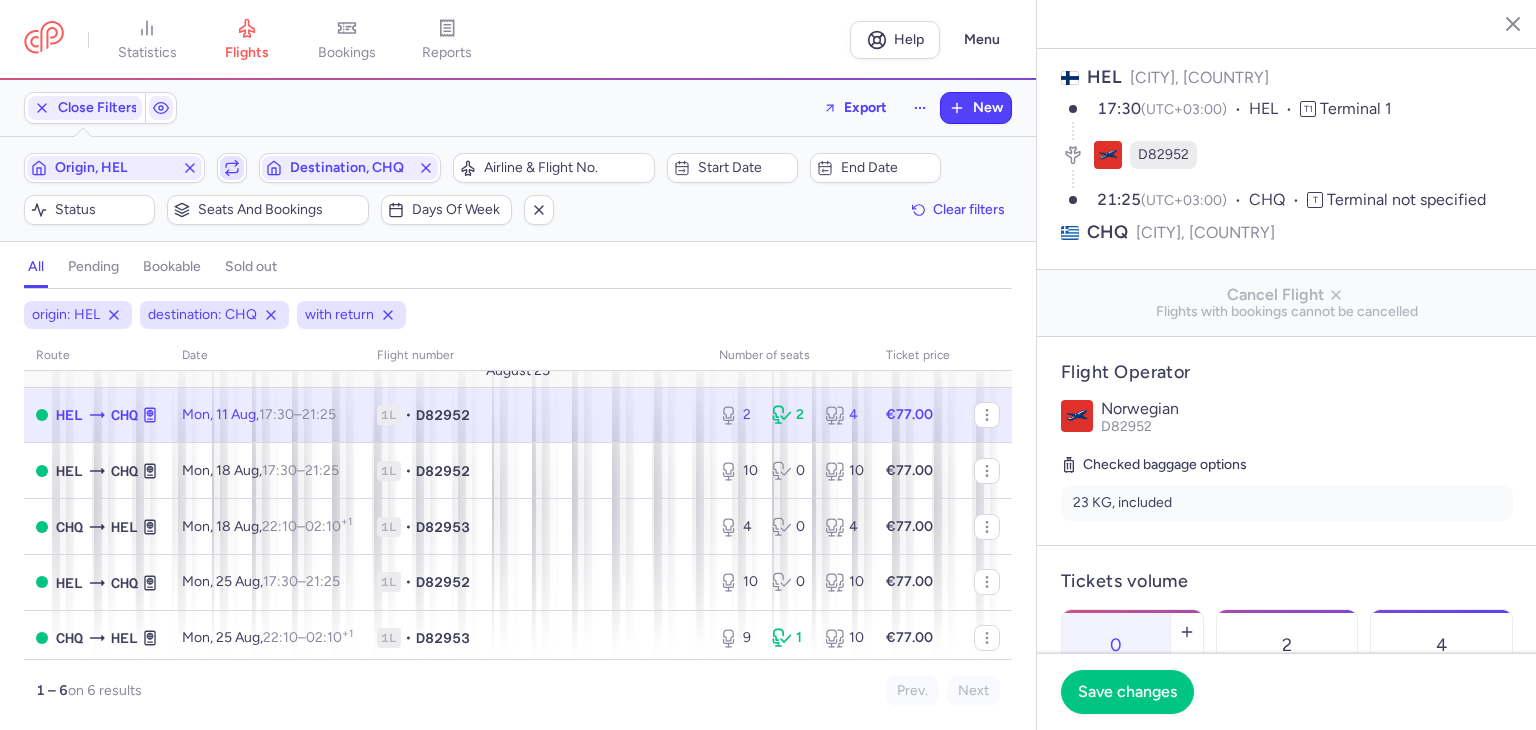 click at bounding box center [232, 168] 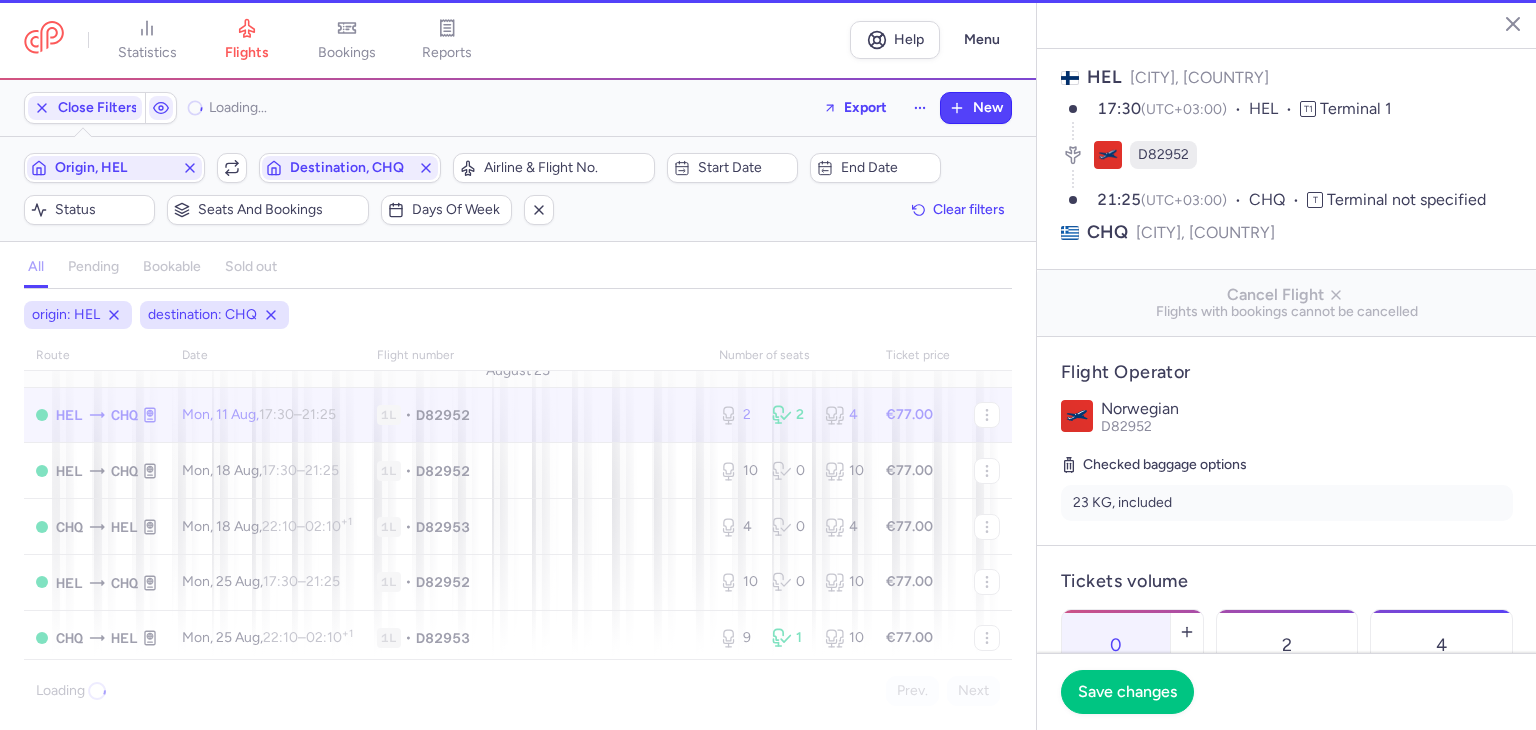 scroll, scrollTop: 0, scrollLeft: 0, axis: both 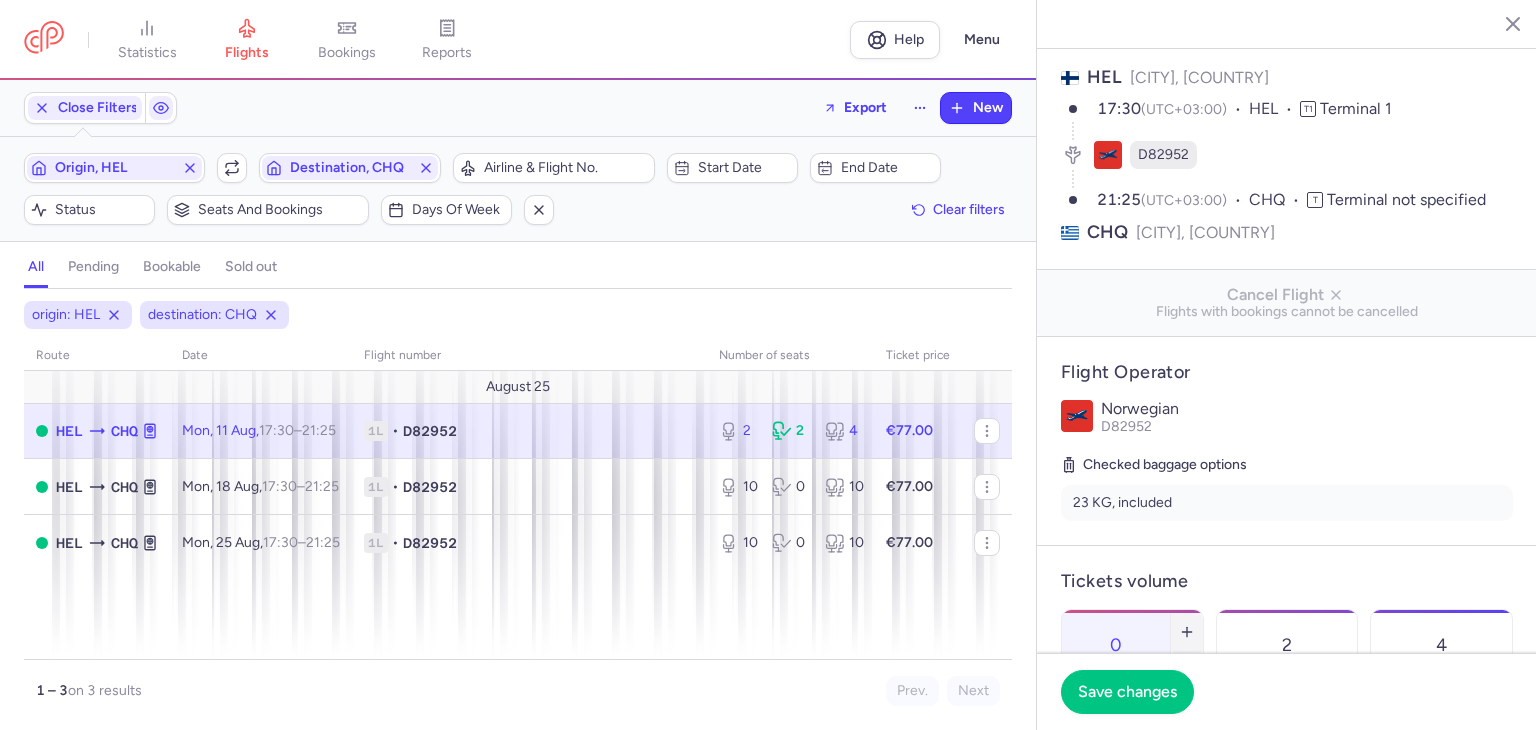 click 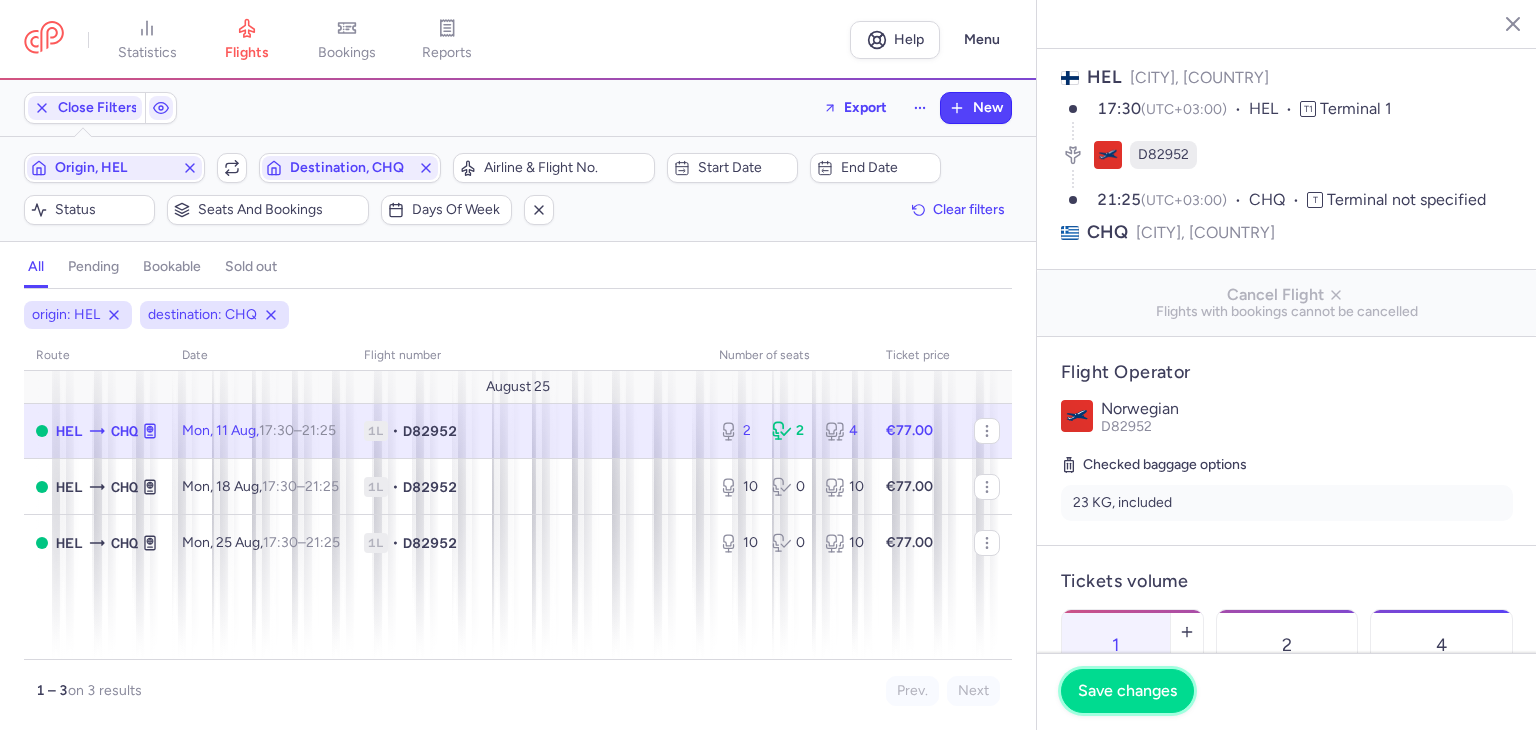 click on "Save changes" at bounding box center (1127, 691) 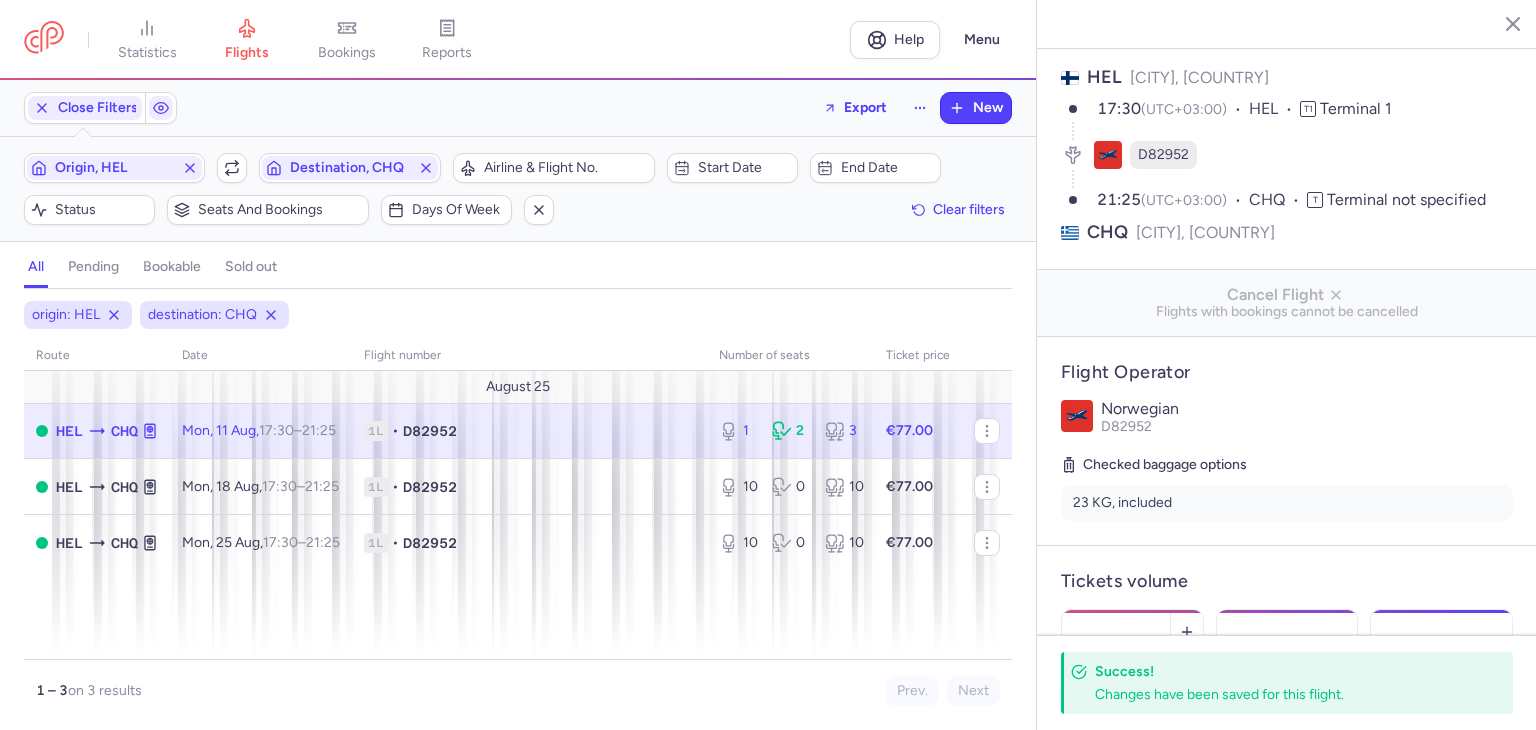 scroll, scrollTop: 229, scrollLeft: 0, axis: vertical 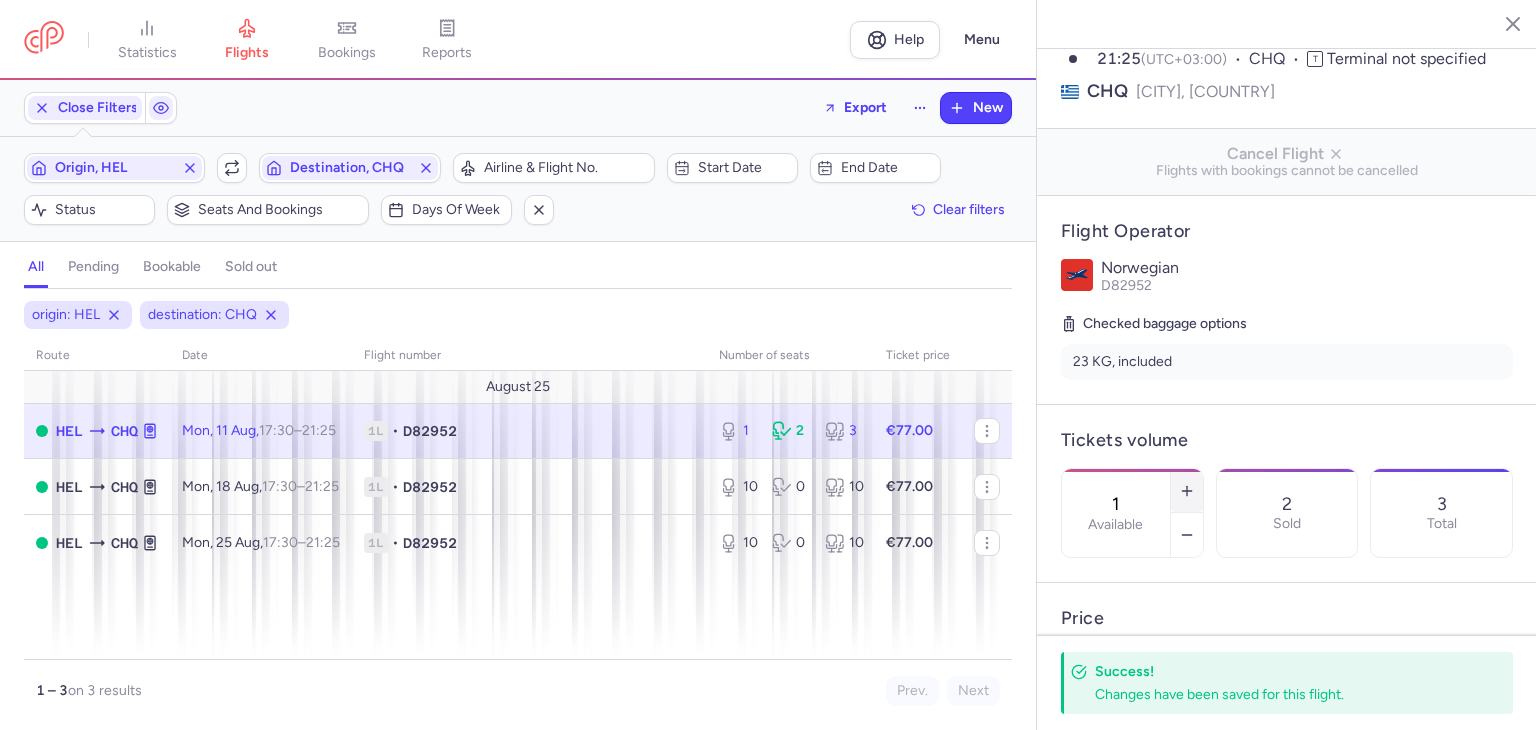 click 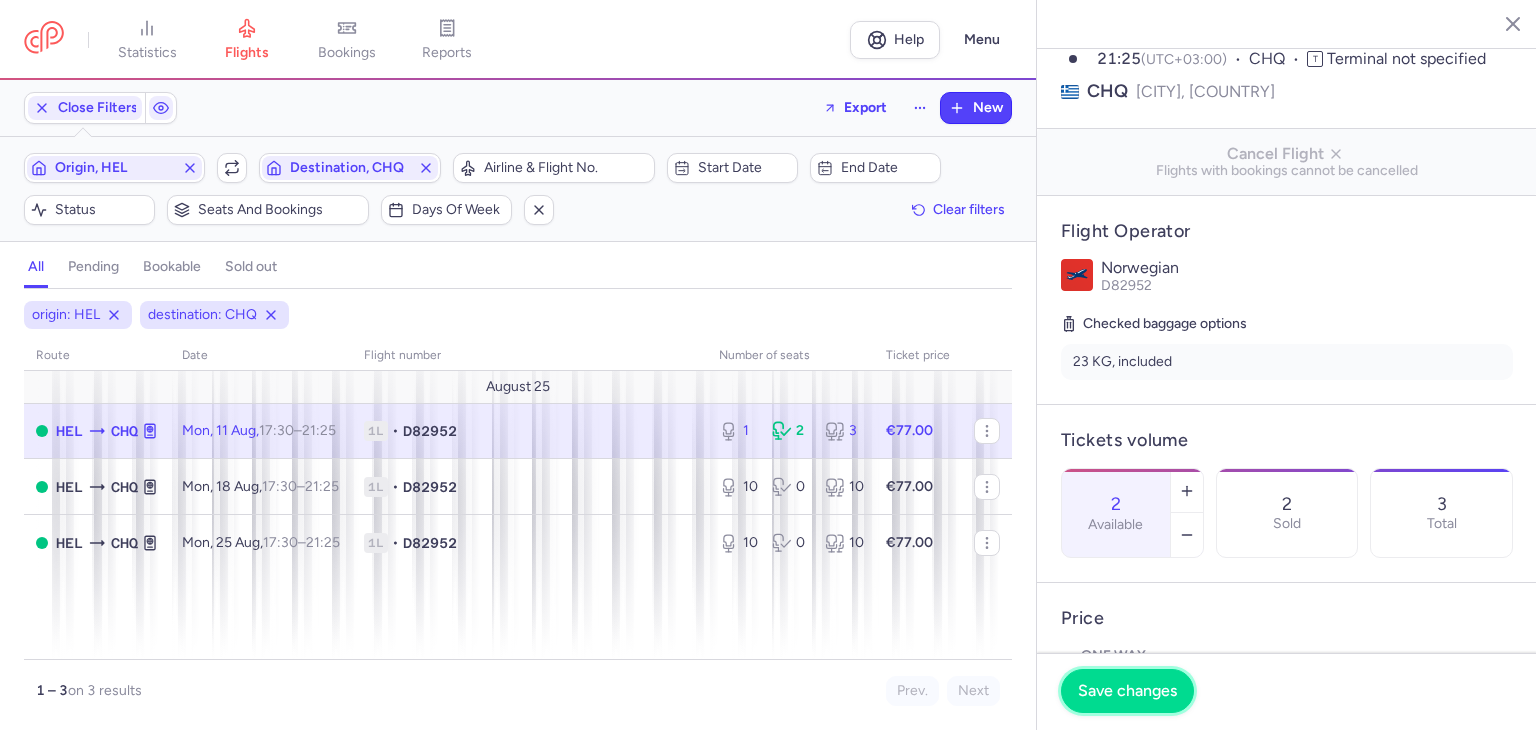 click on "Save changes" at bounding box center [1127, 691] 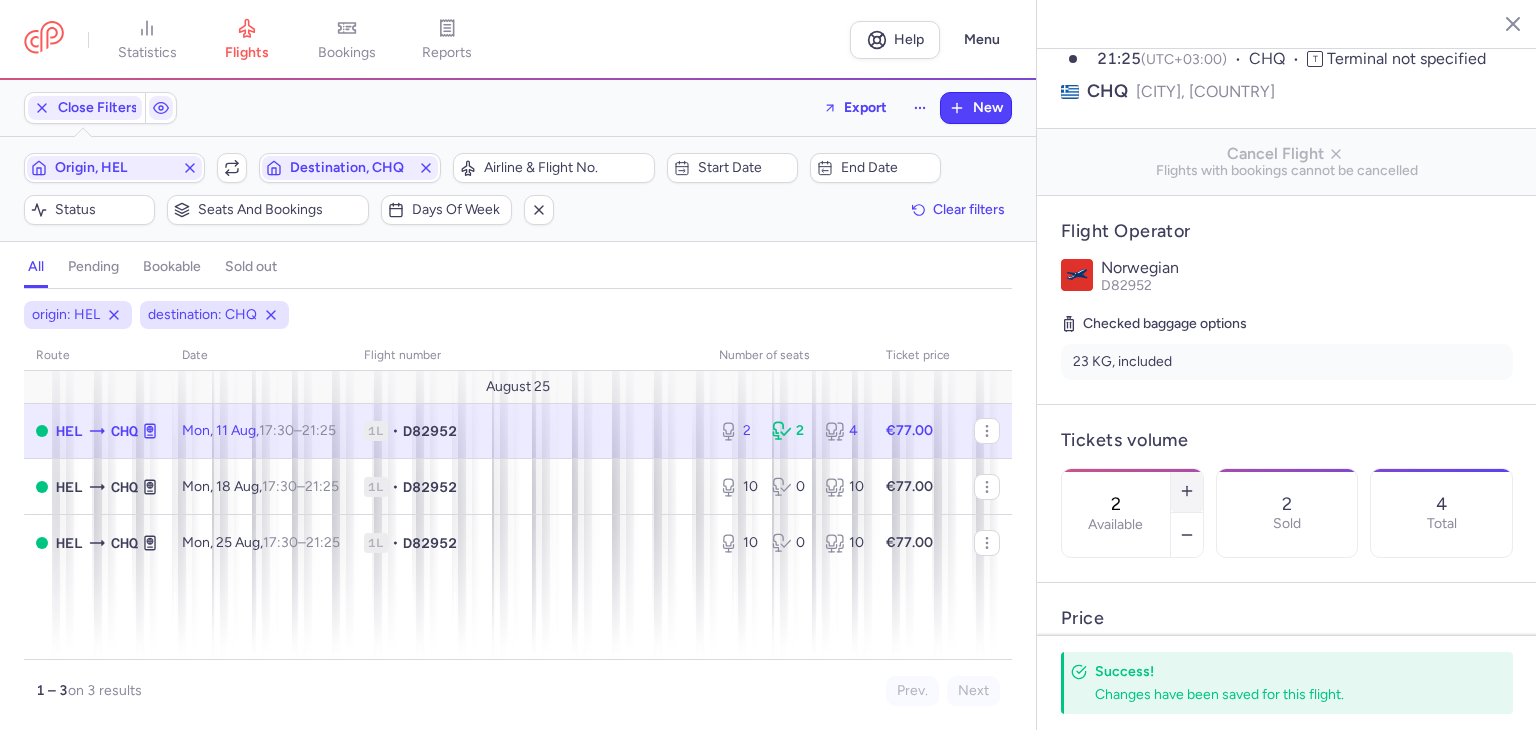 click at bounding box center [1187, 491] 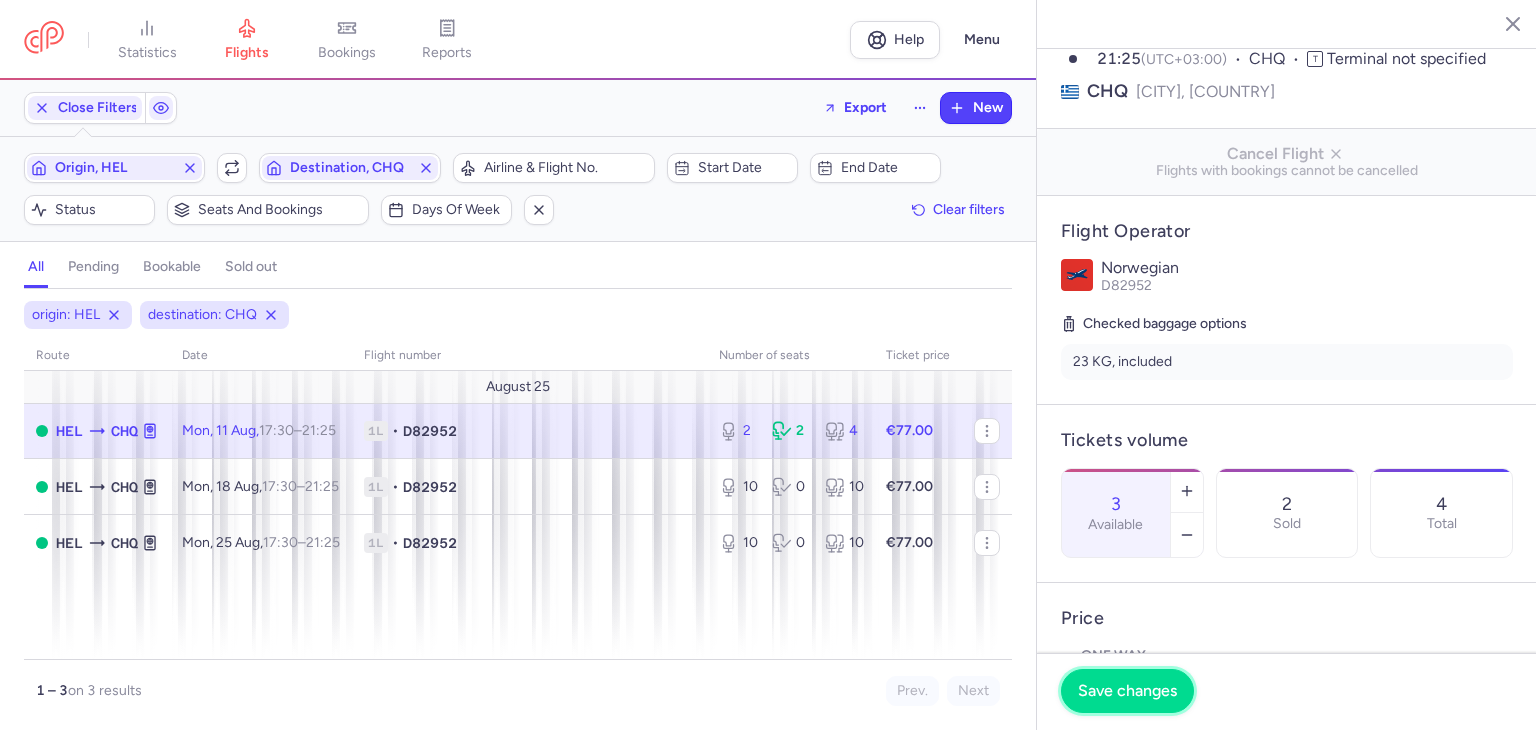 click on "Save changes" at bounding box center (1127, 691) 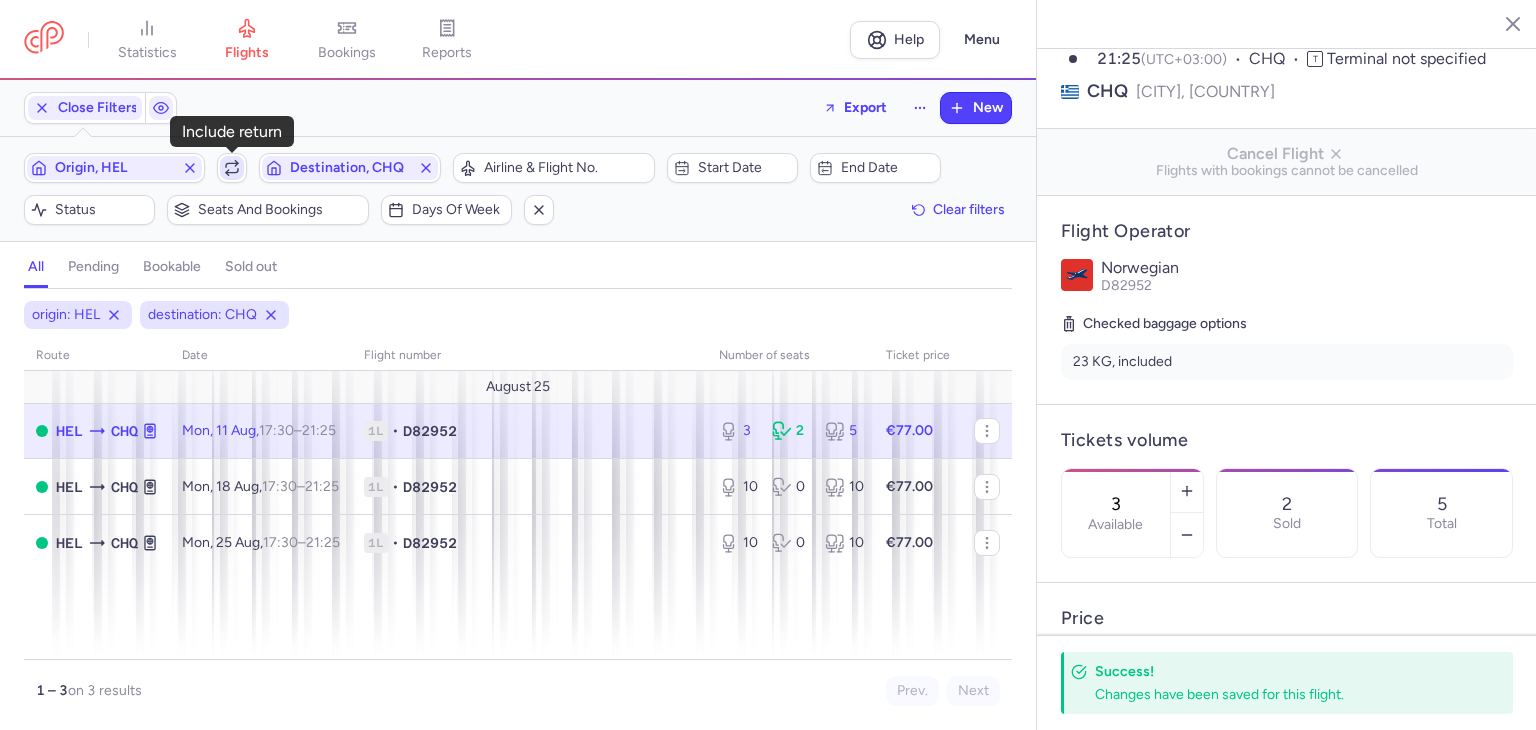 click 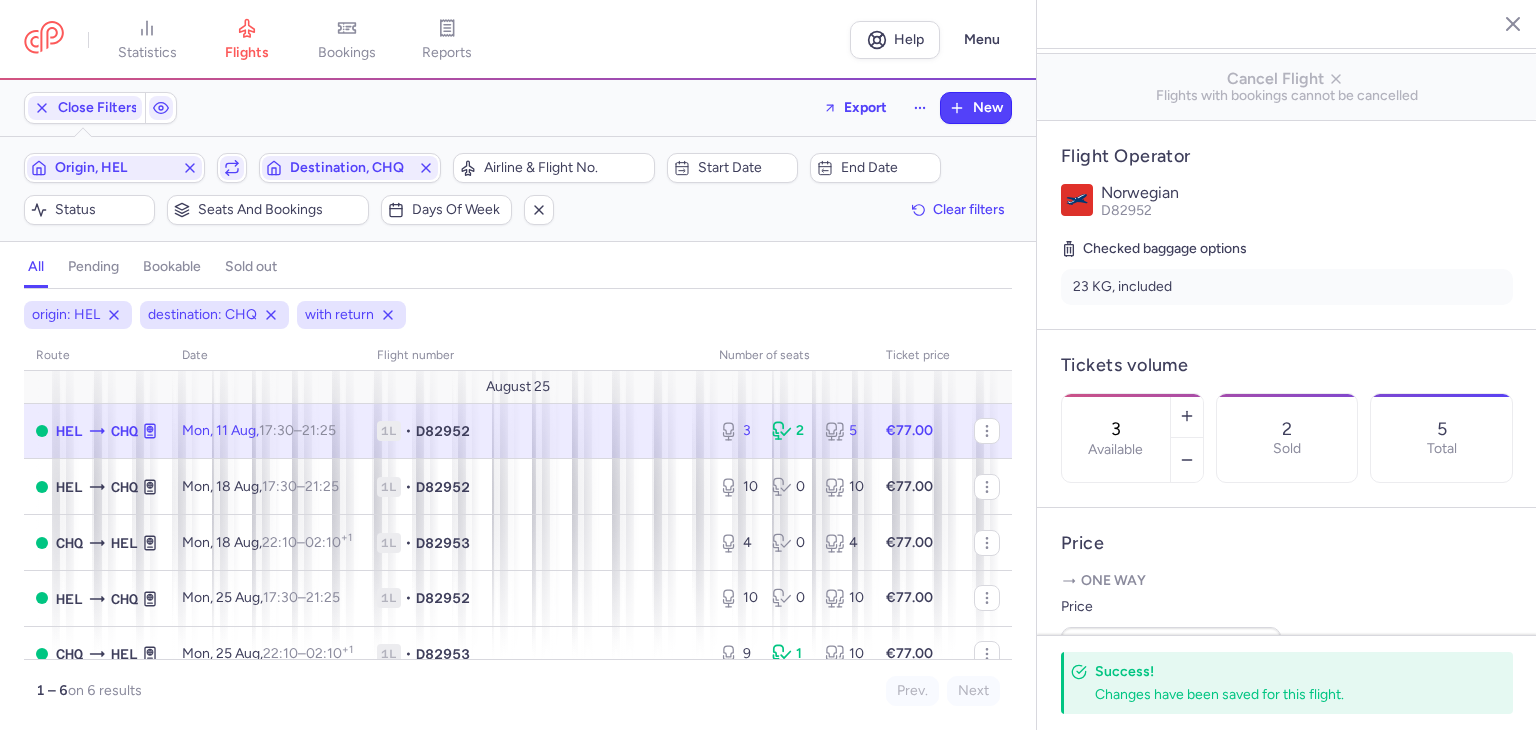 scroll, scrollTop: 308, scrollLeft: 0, axis: vertical 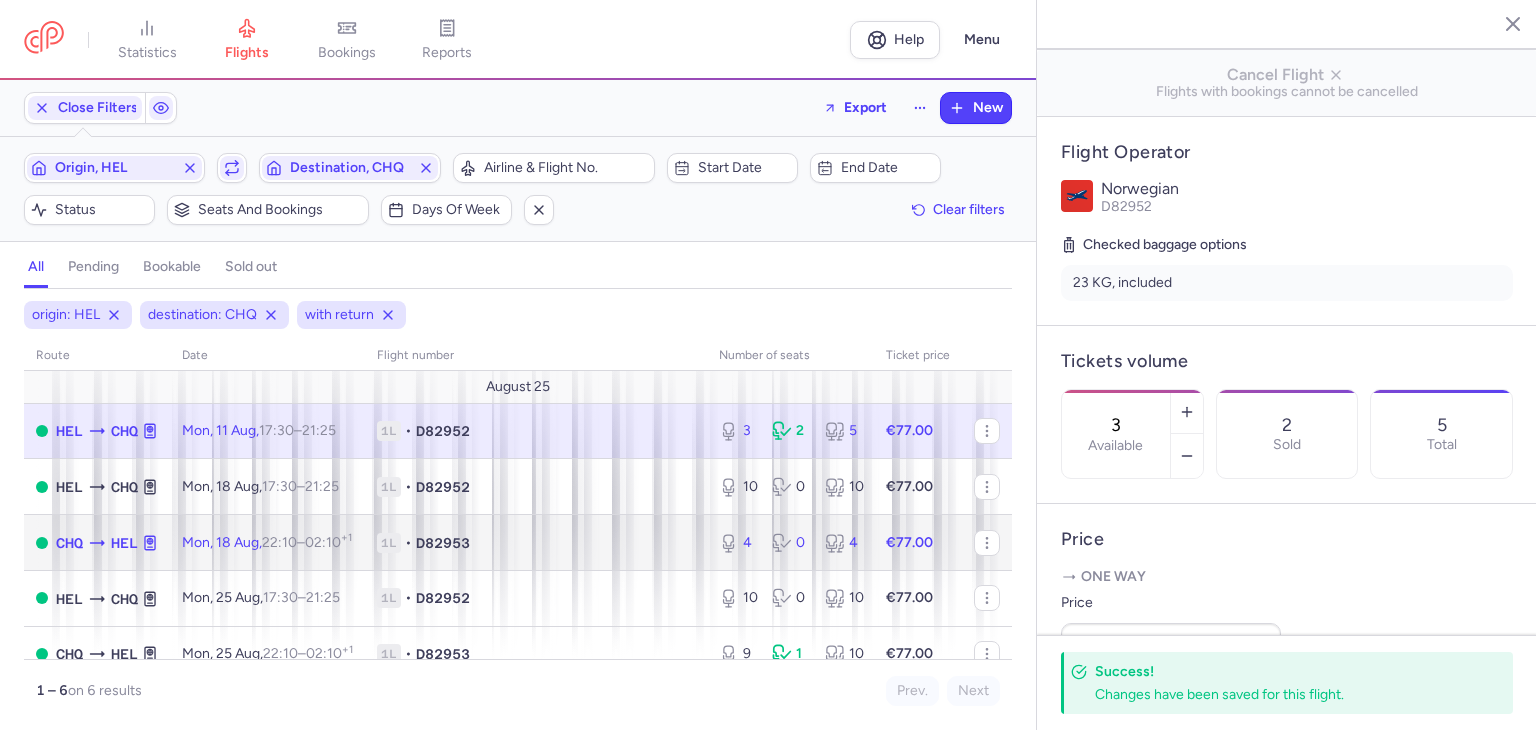 click on "1L • D82953" 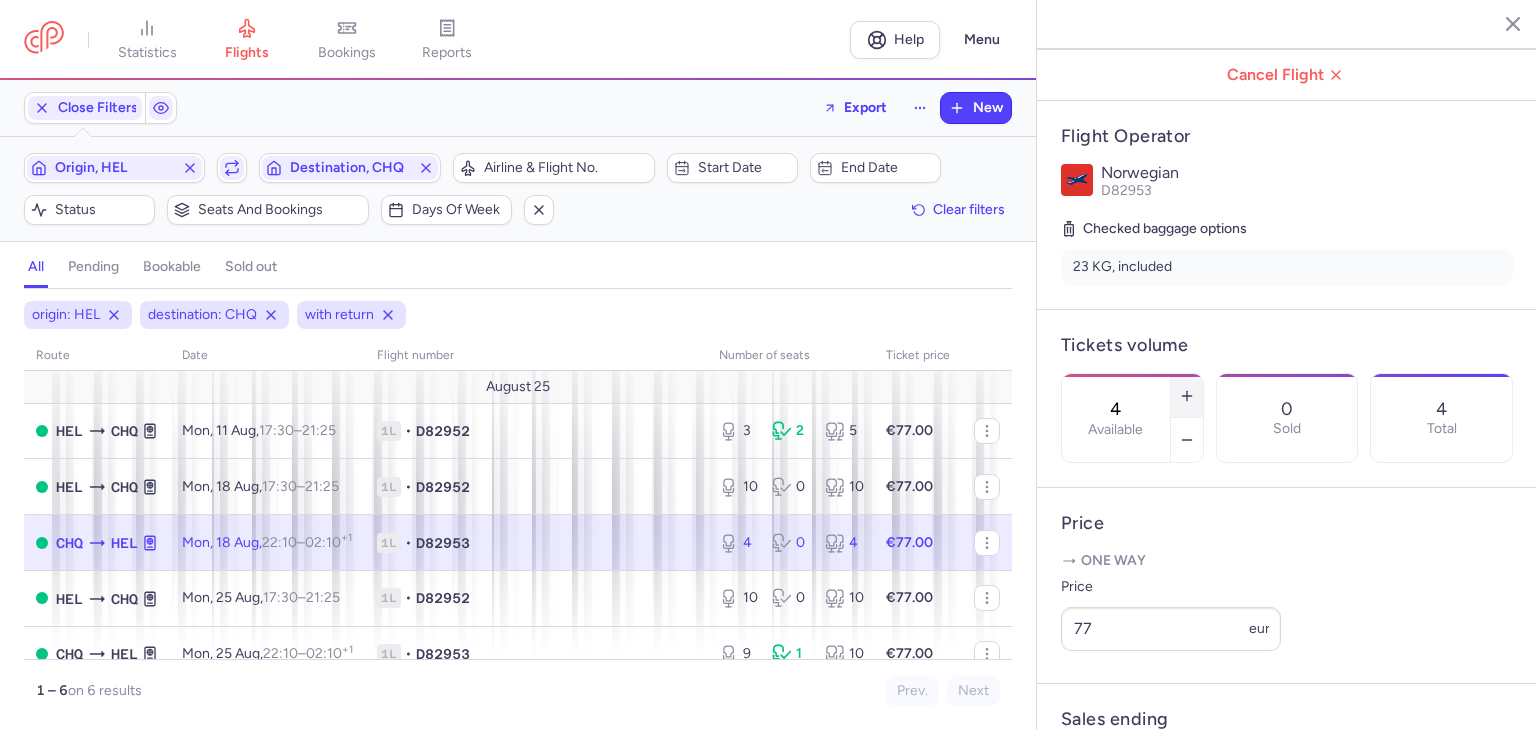 click 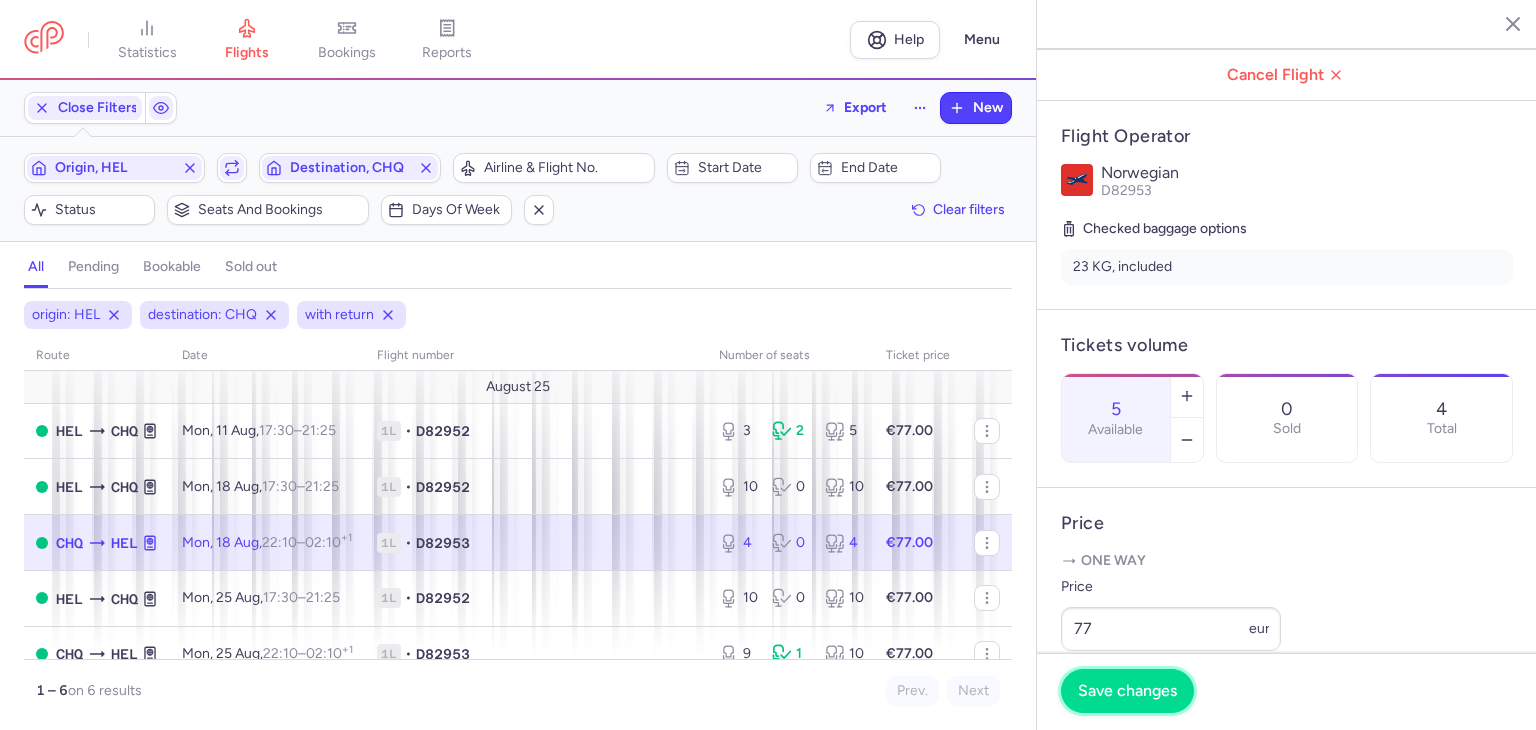 click on "Save changes" at bounding box center (1127, 691) 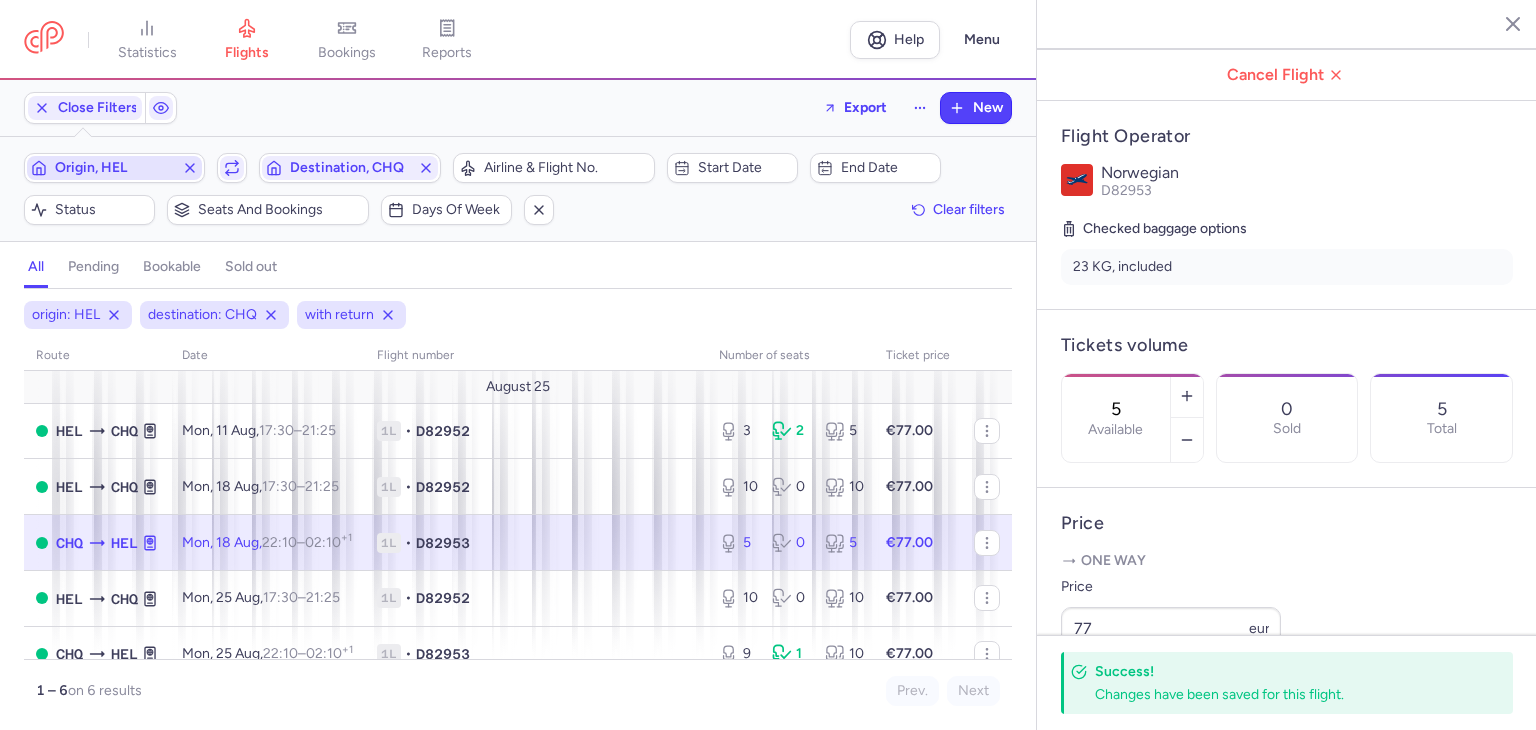 click on "Origin, HEL" at bounding box center [114, 168] 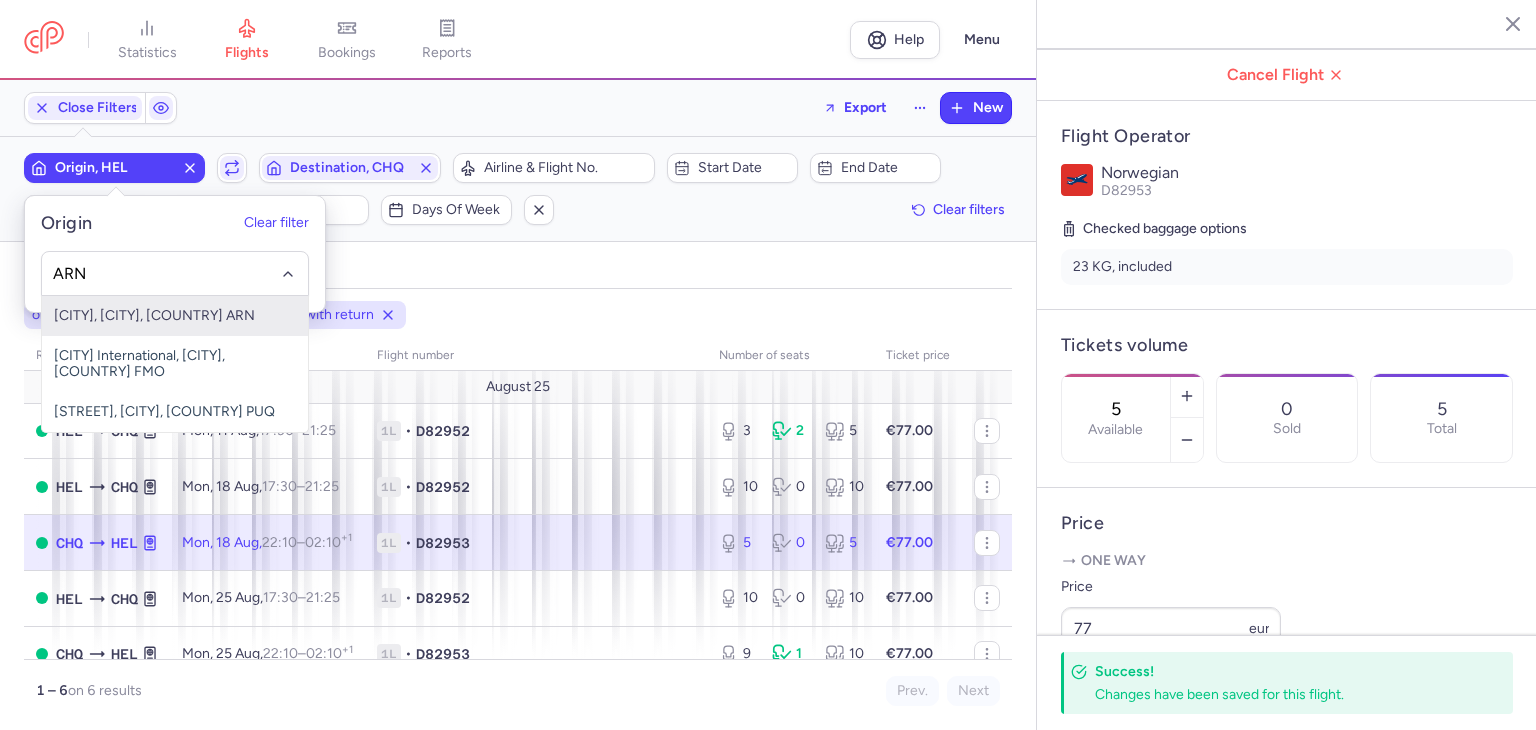 type on "ARN" 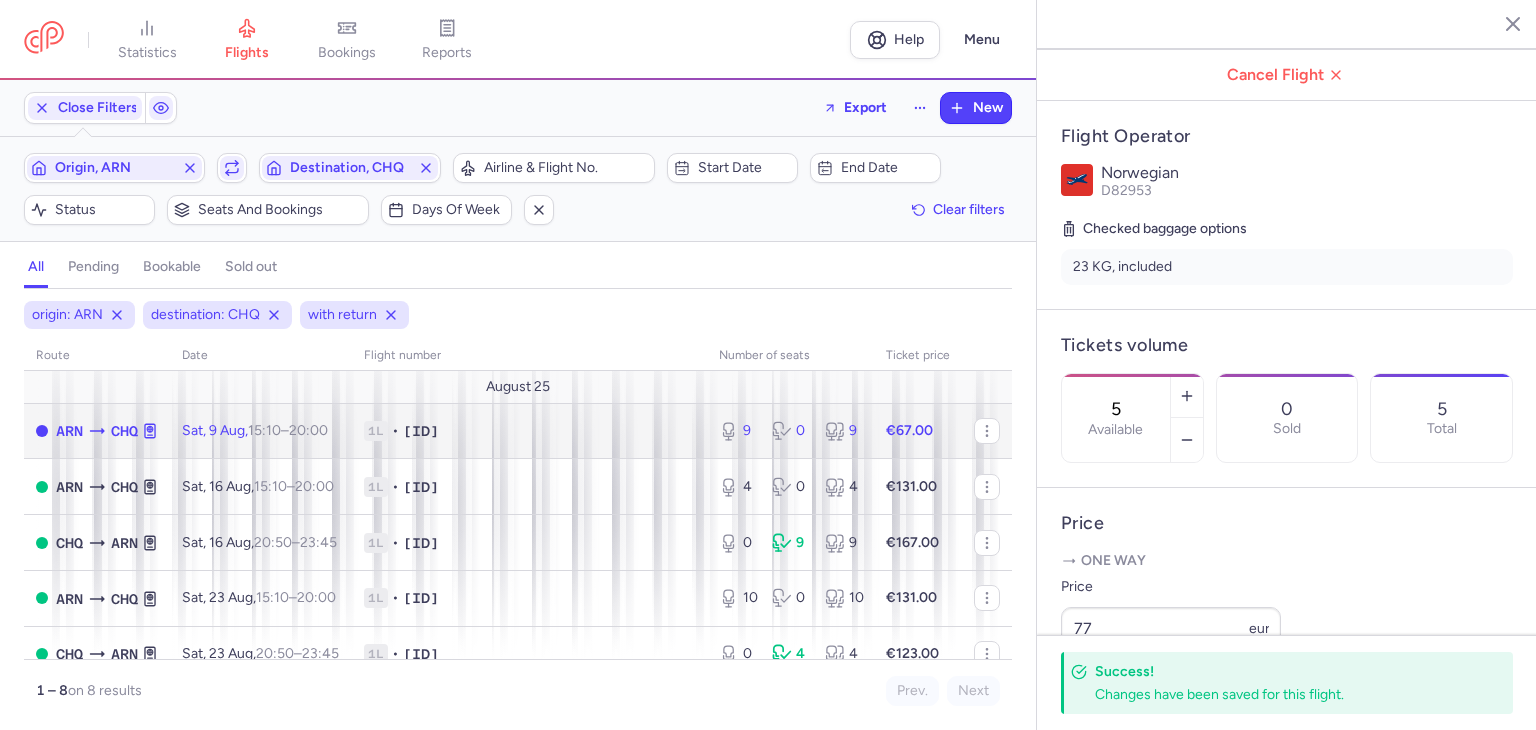 click on "1L • D84395" 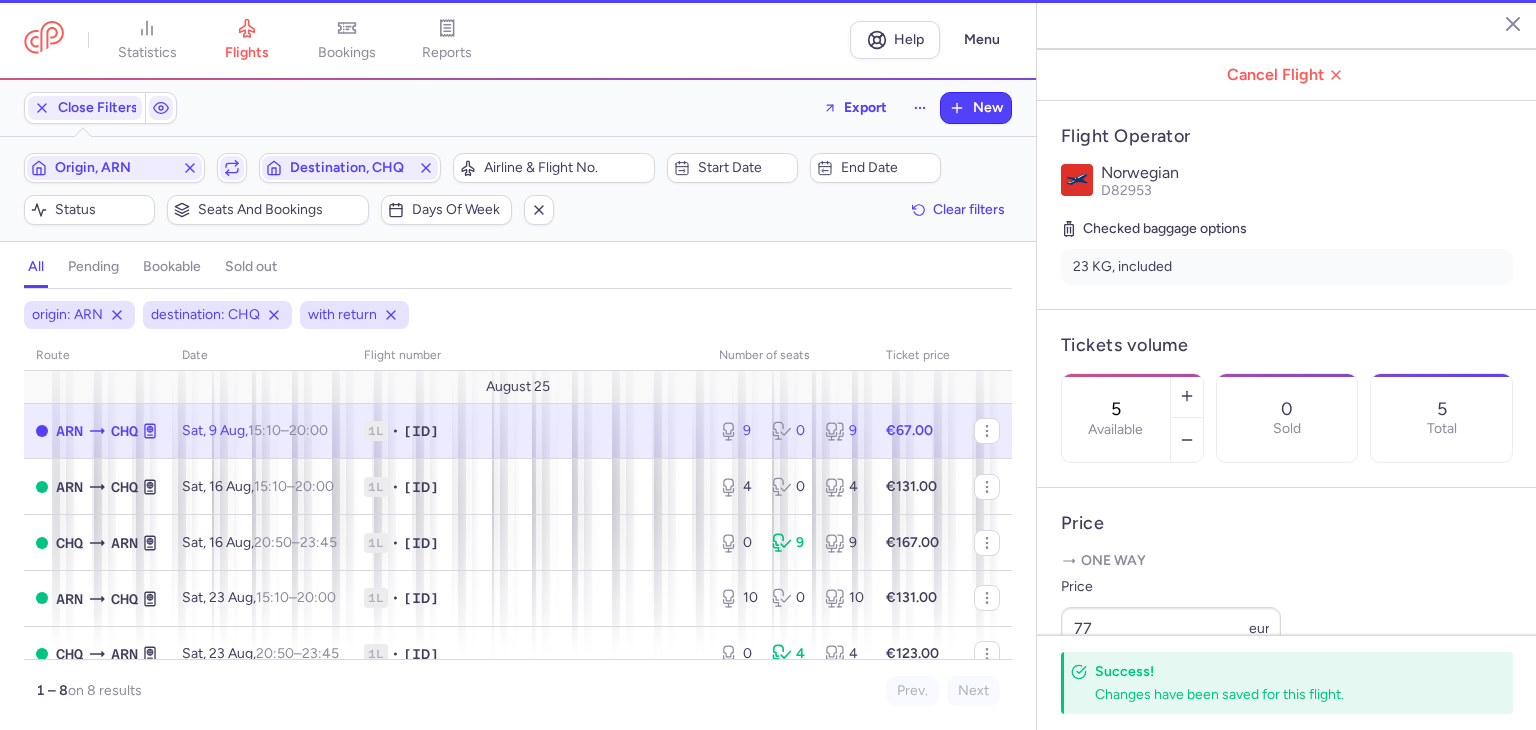 type on "9" 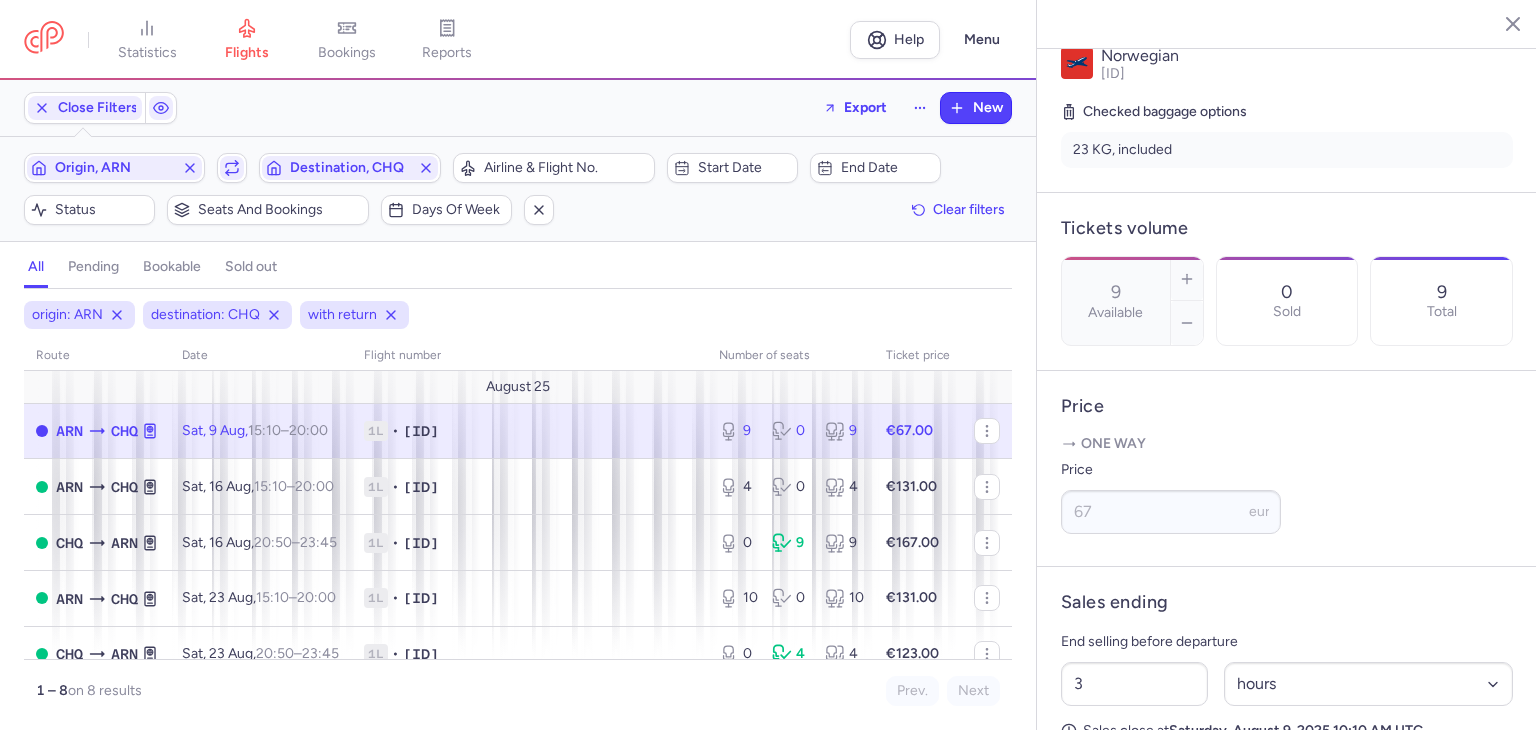 scroll, scrollTop: 664, scrollLeft: 0, axis: vertical 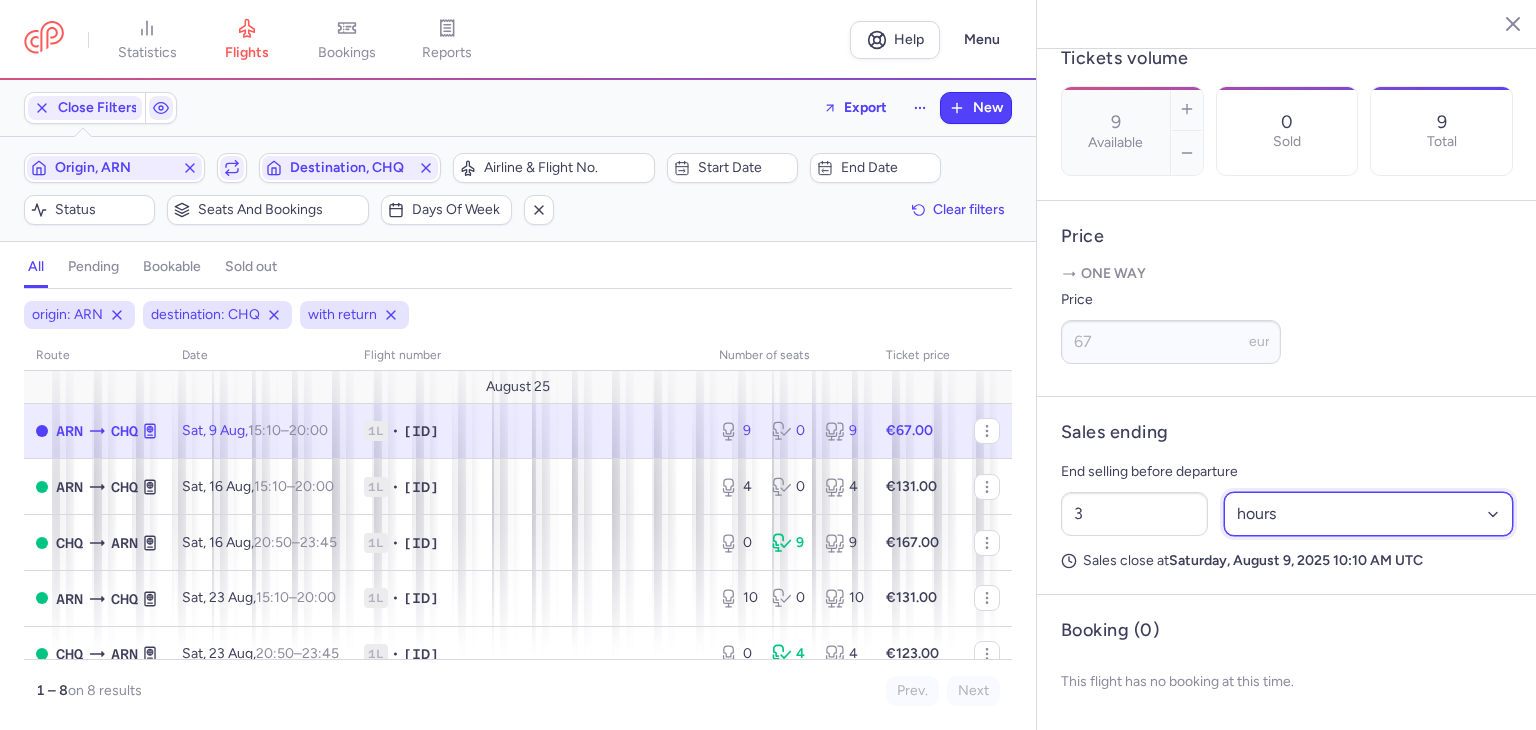click on "Select an option hours days" at bounding box center (1369, 514) 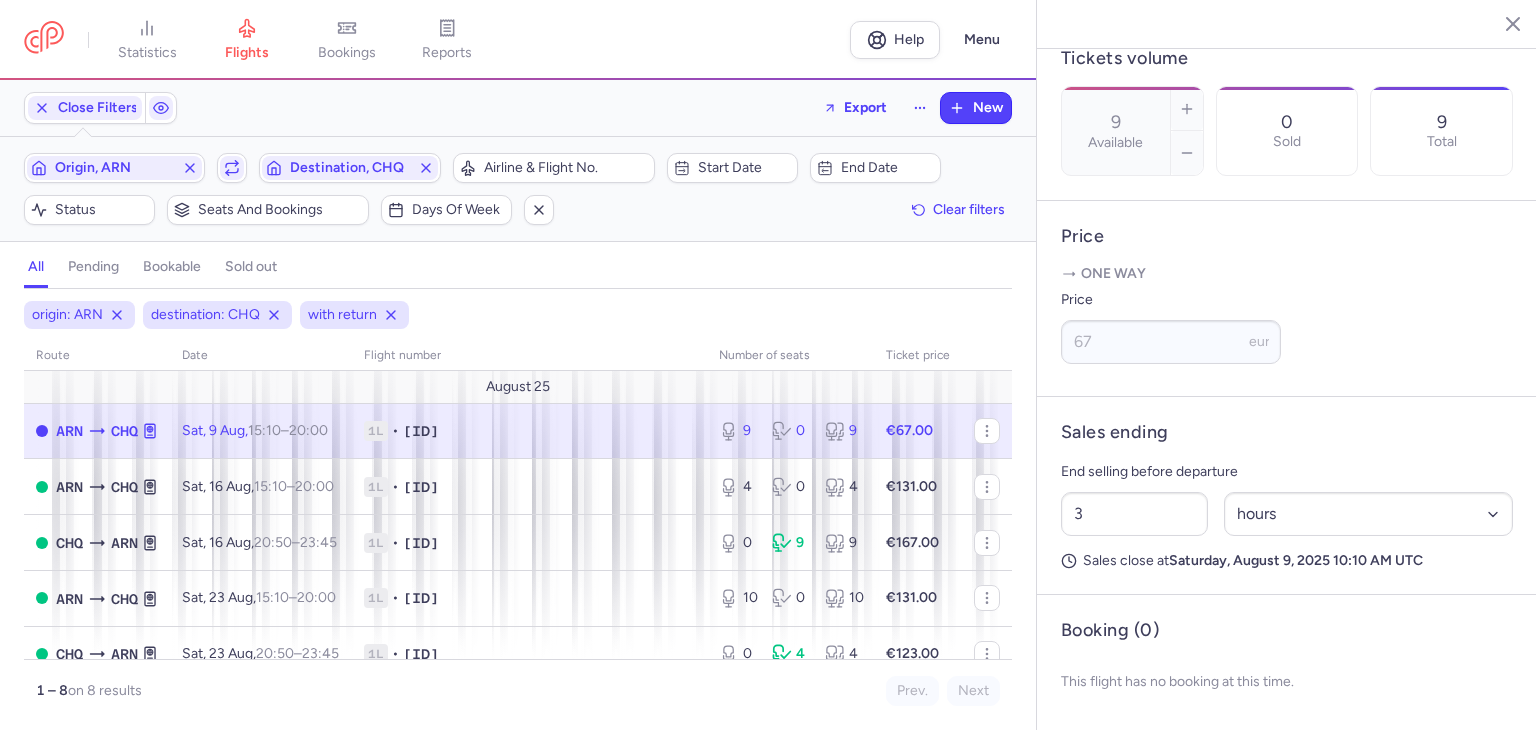 click on "Sales ending" at bounding box center (1287, 432) 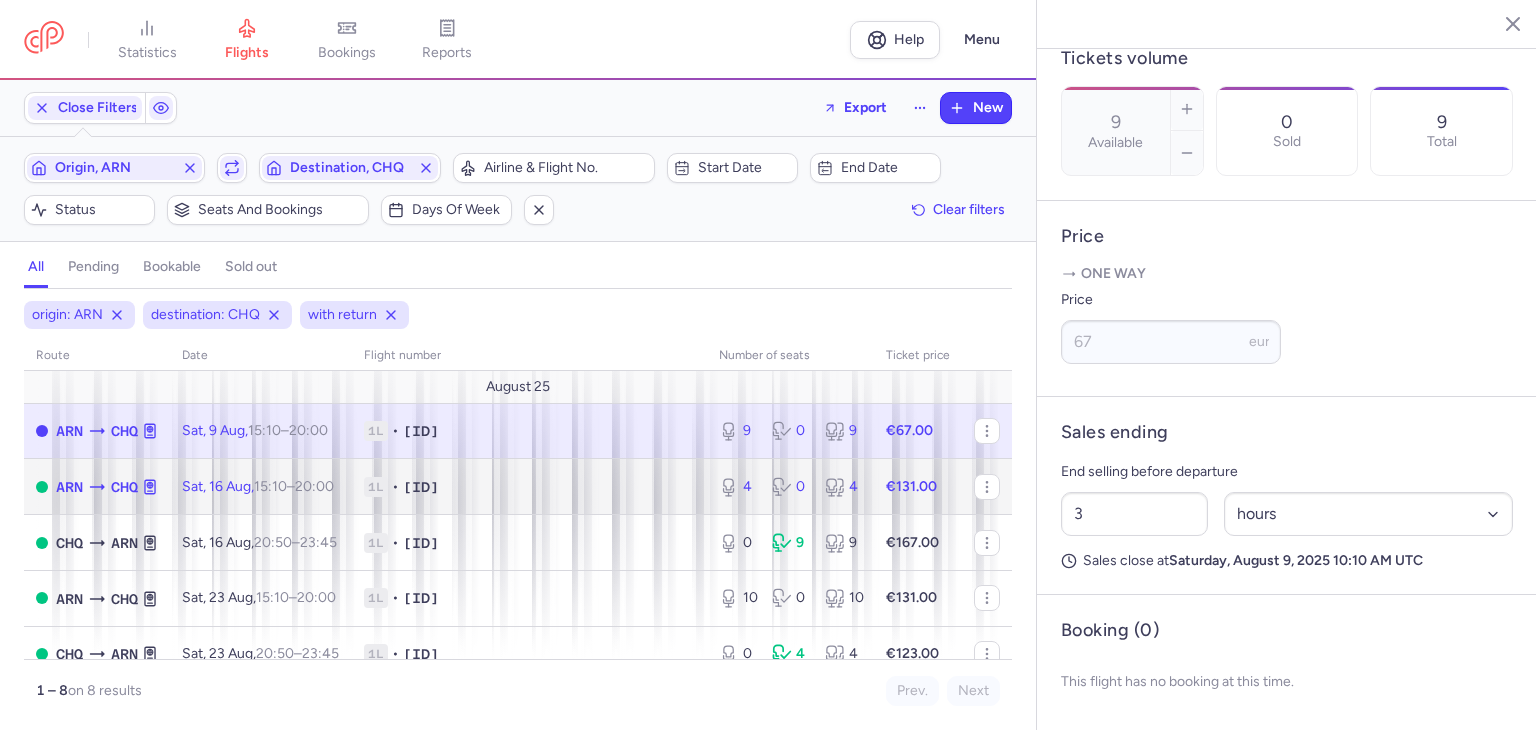 click on "€131.00" 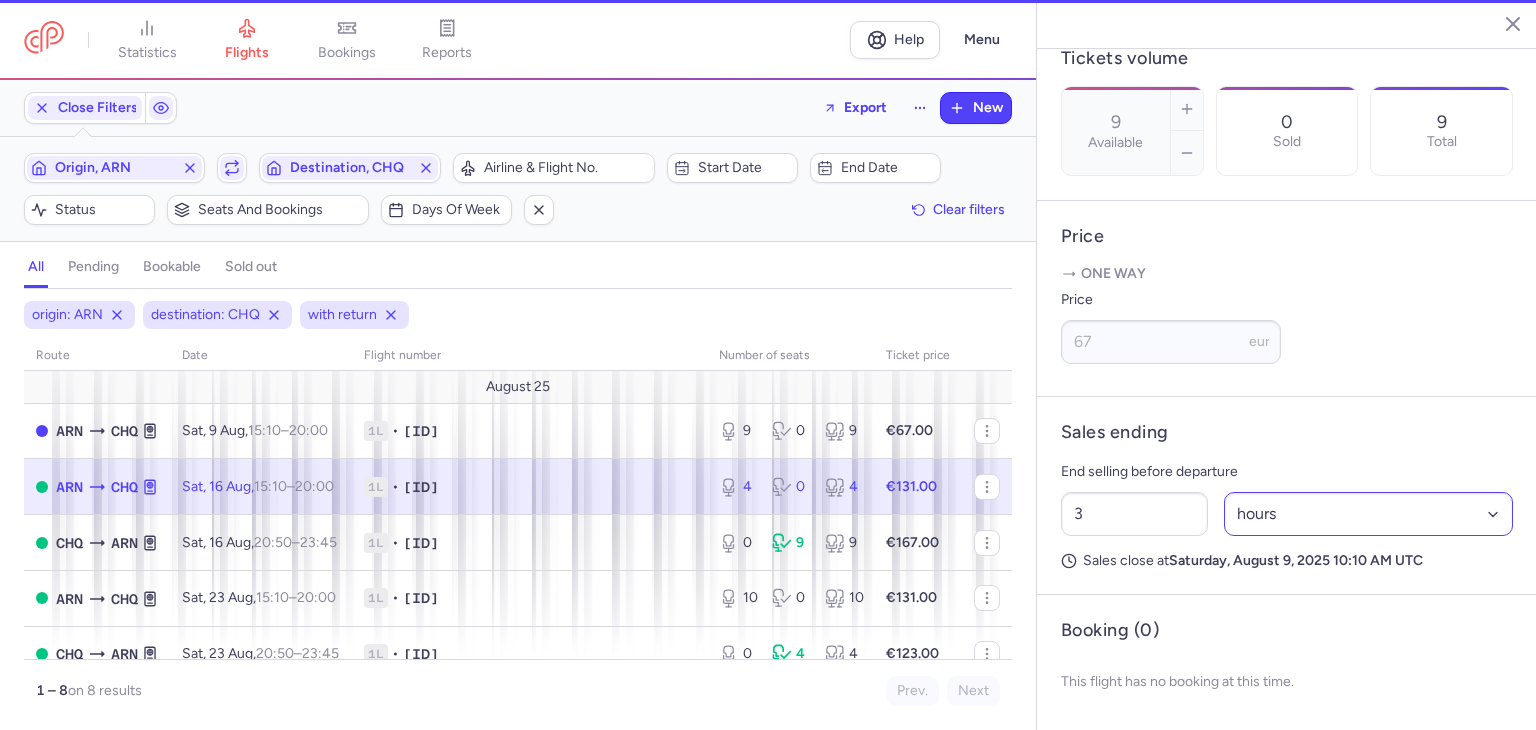 type on "4" 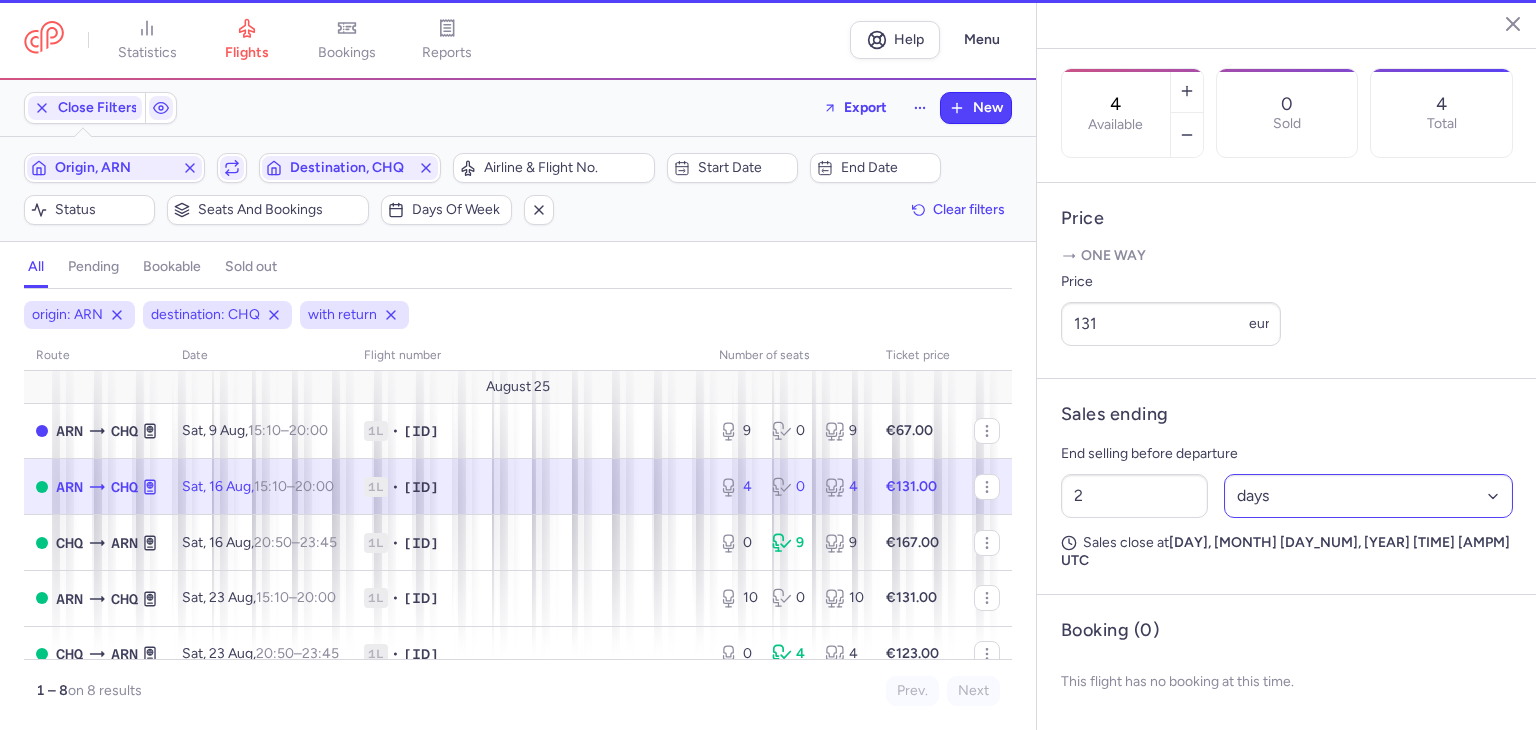 scroll, scrollTop: 648, scrollLeft: 0, axis: vertical 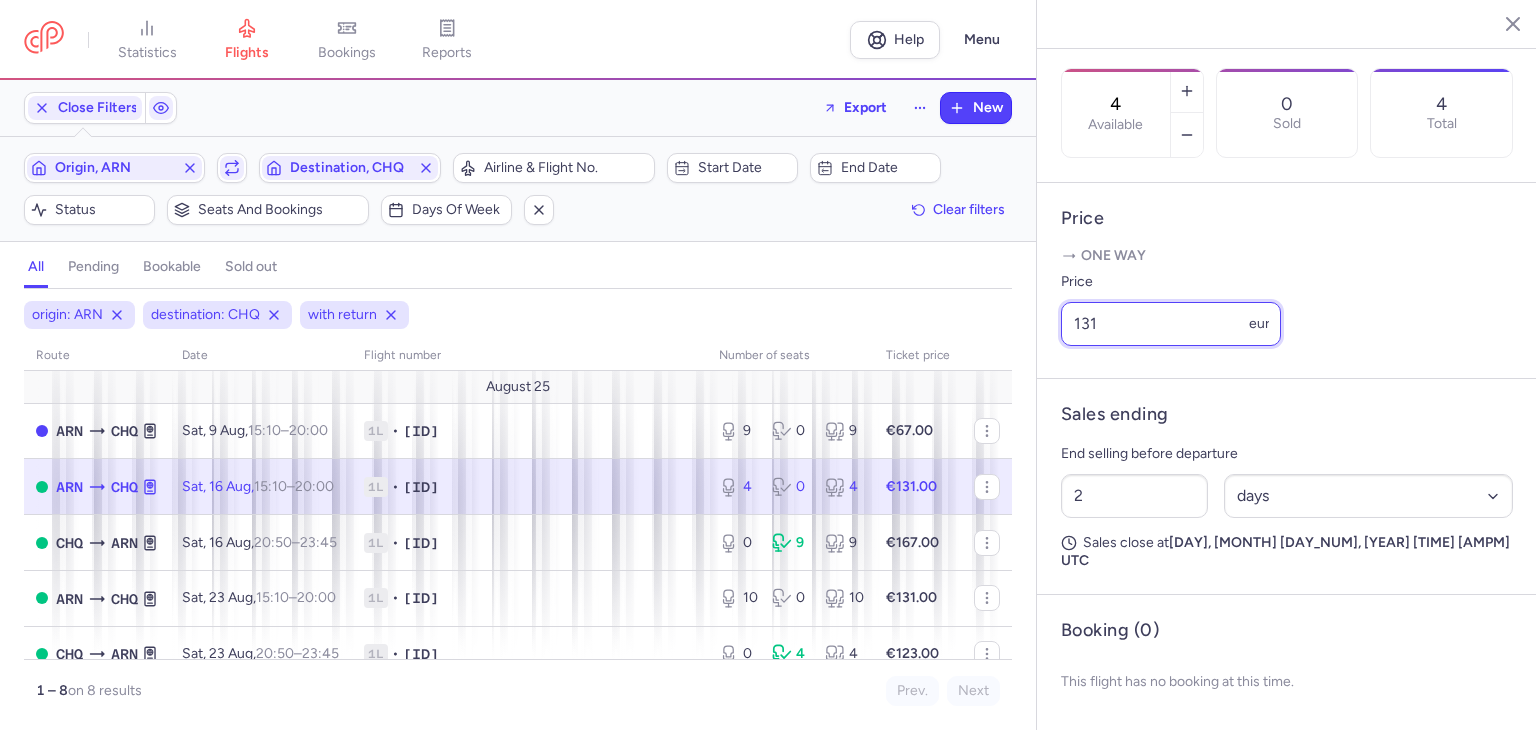 drag, startPoint x: 1164, startPoint y: 340, endPoint x: 989, endPoint y: 342, distance: 175.01143 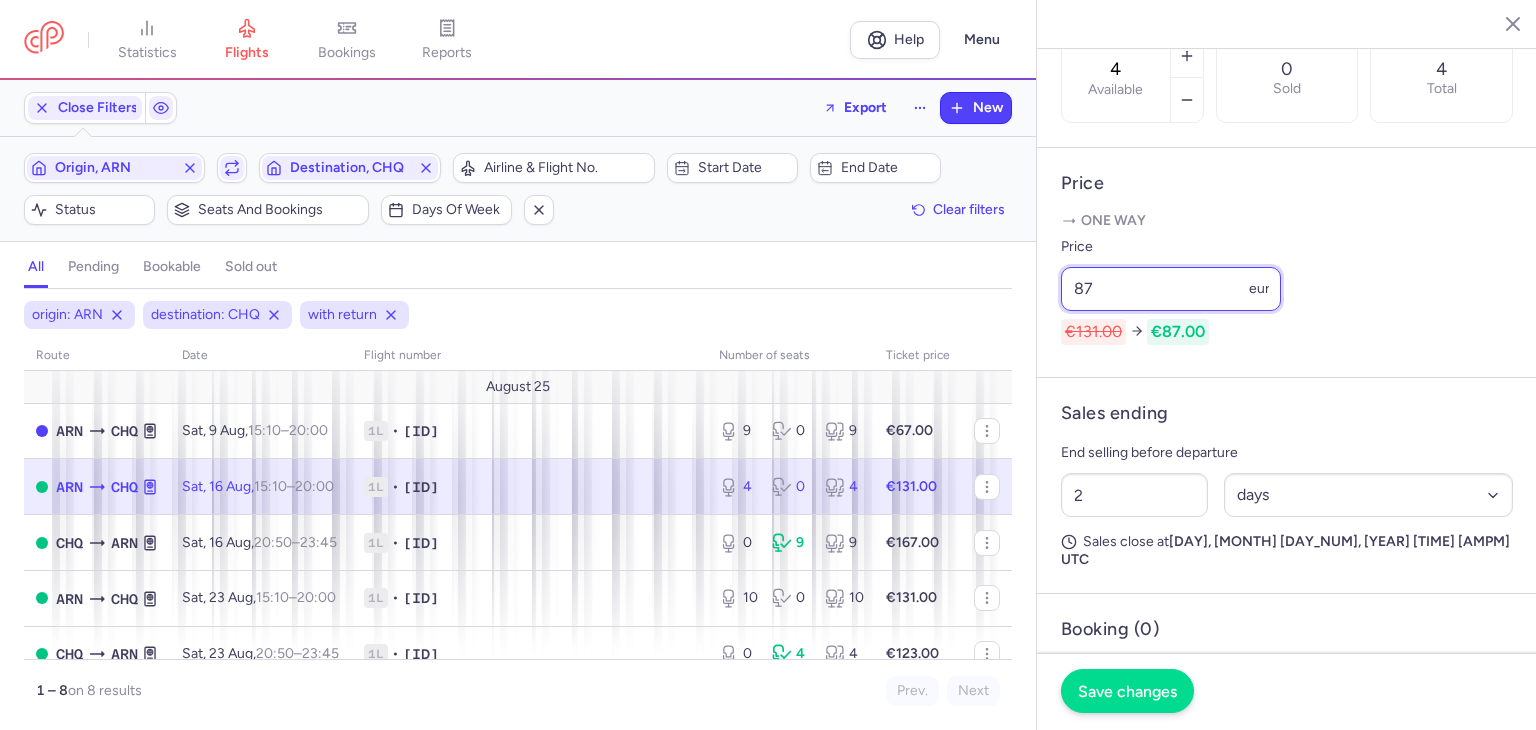 type on "87" 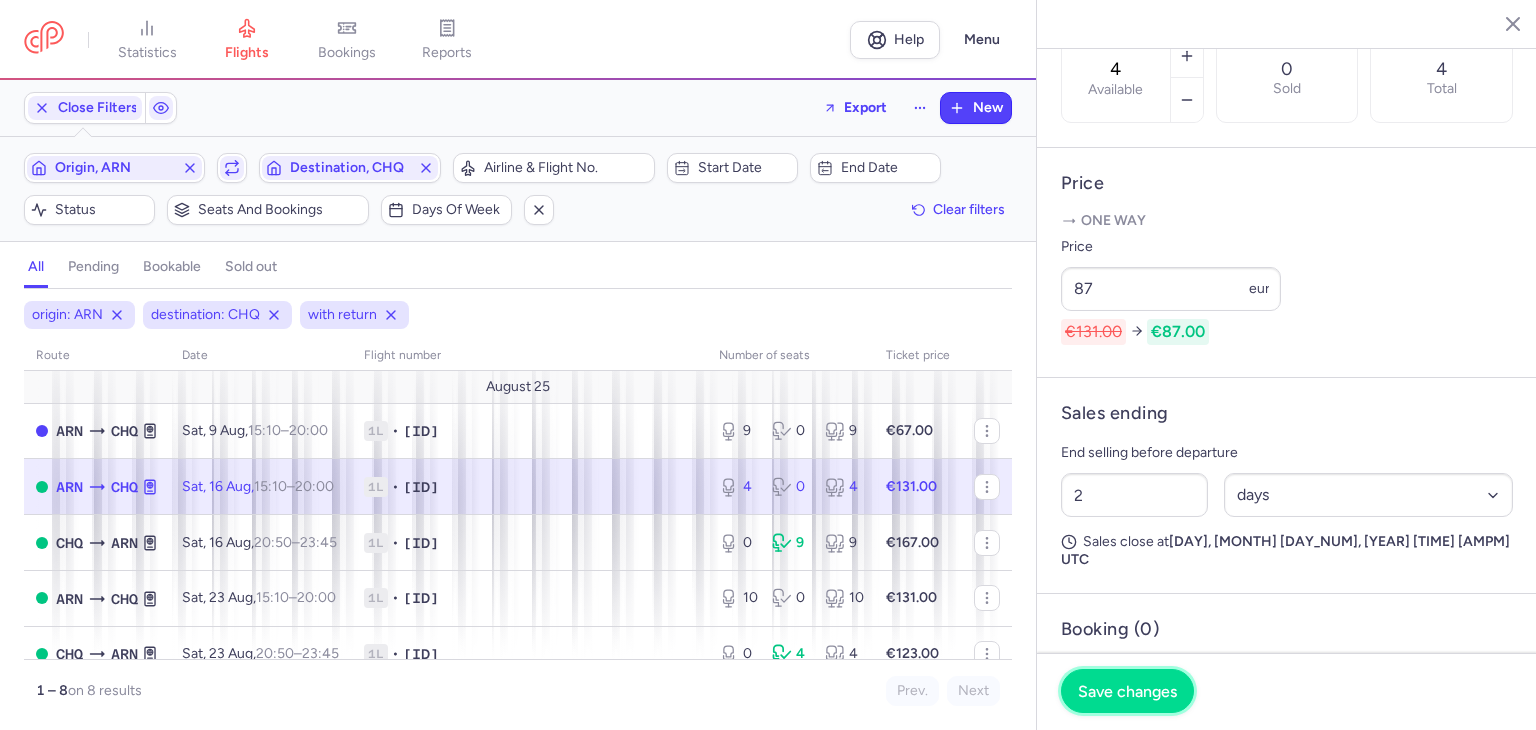click on "Save changes" at bounding box center [1127, 691] 